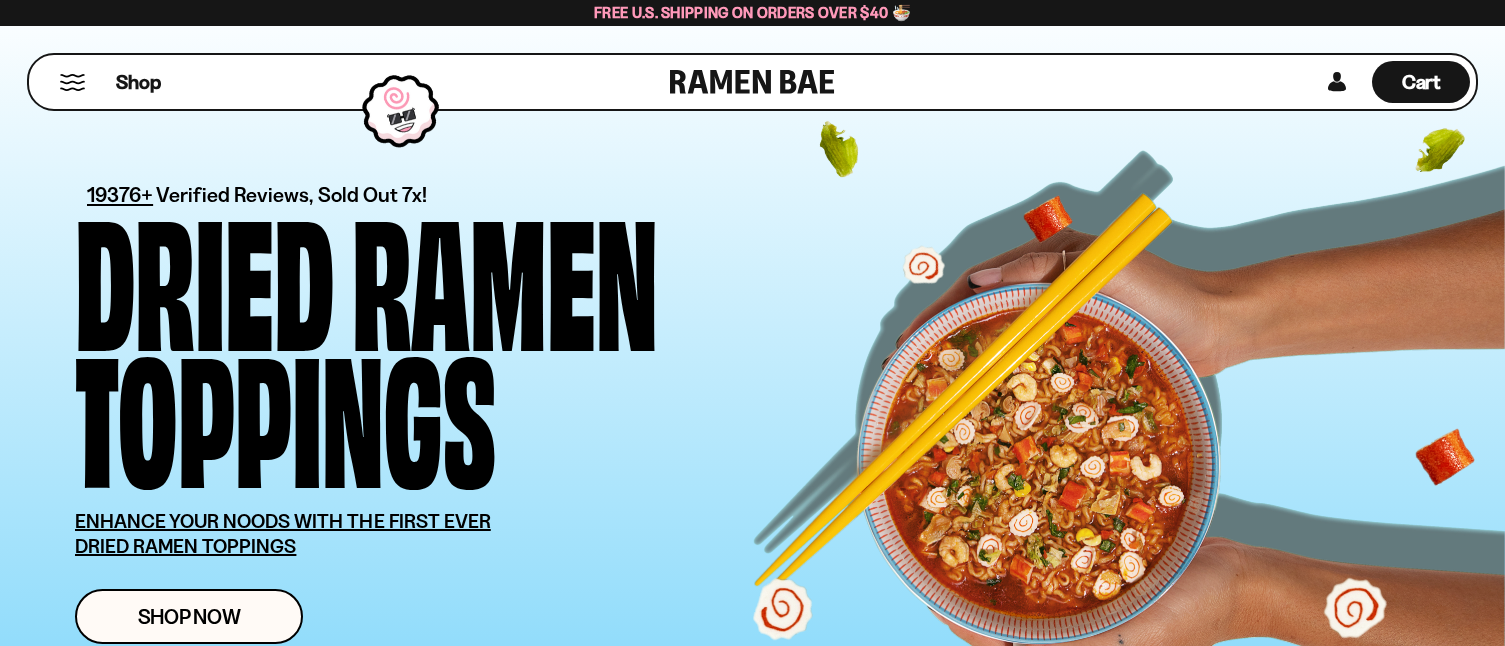 scroll, scrollTop: 0, scrollLeft: 0, axis: both 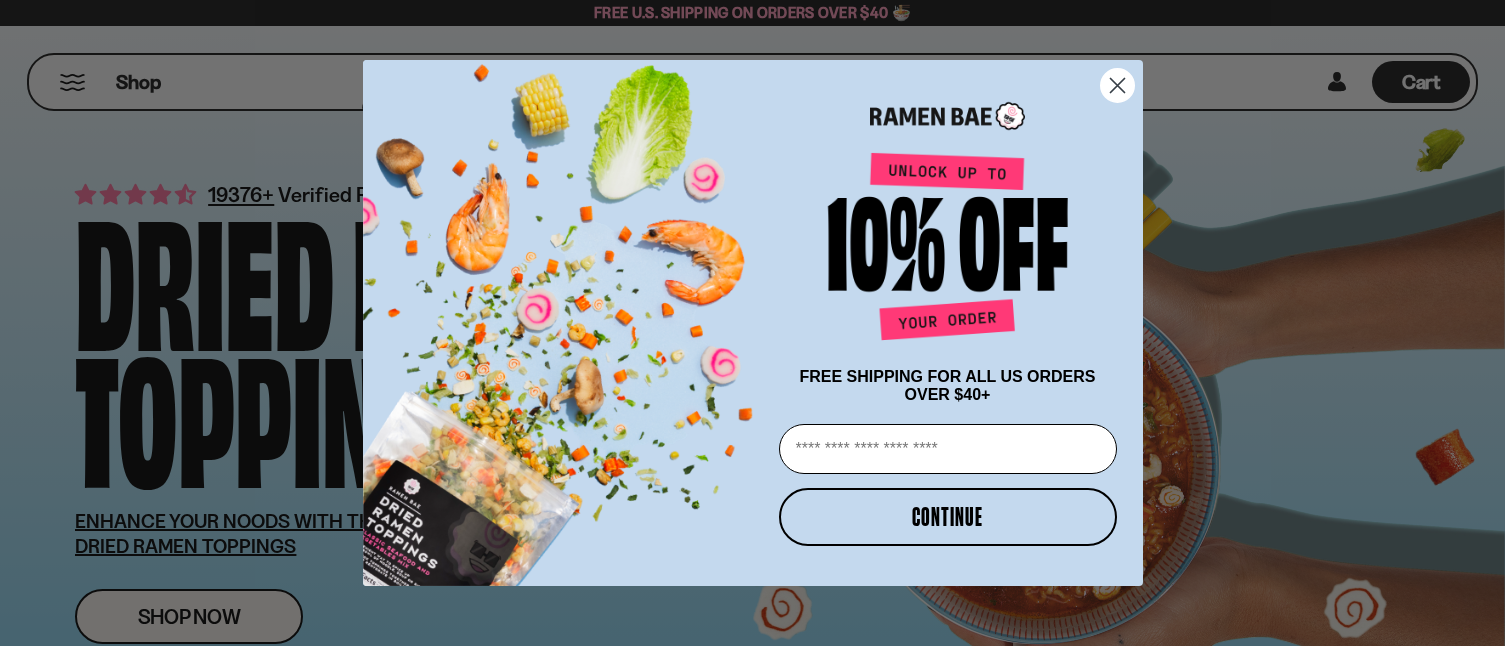 click on "Email" at bounding box center [948, 449] 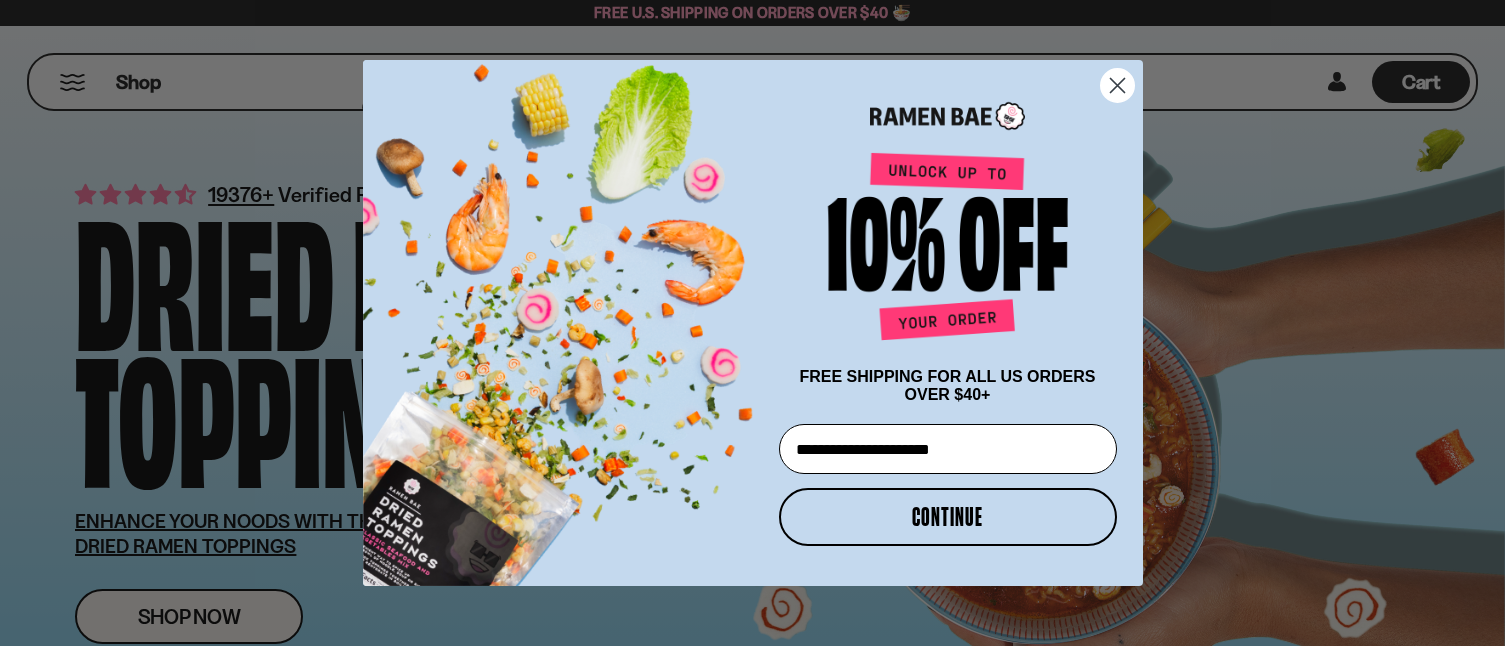 click on "CONTINUE" at bounding box center (948, 517) 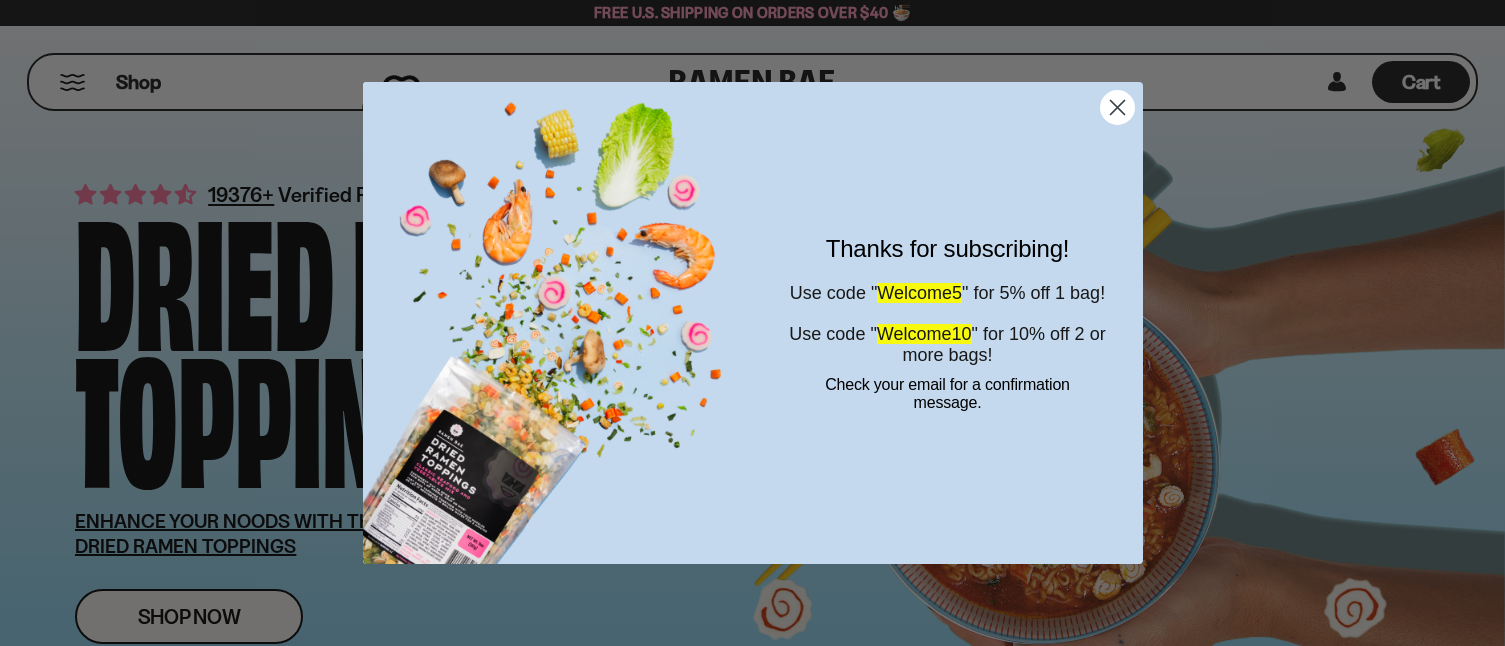 click 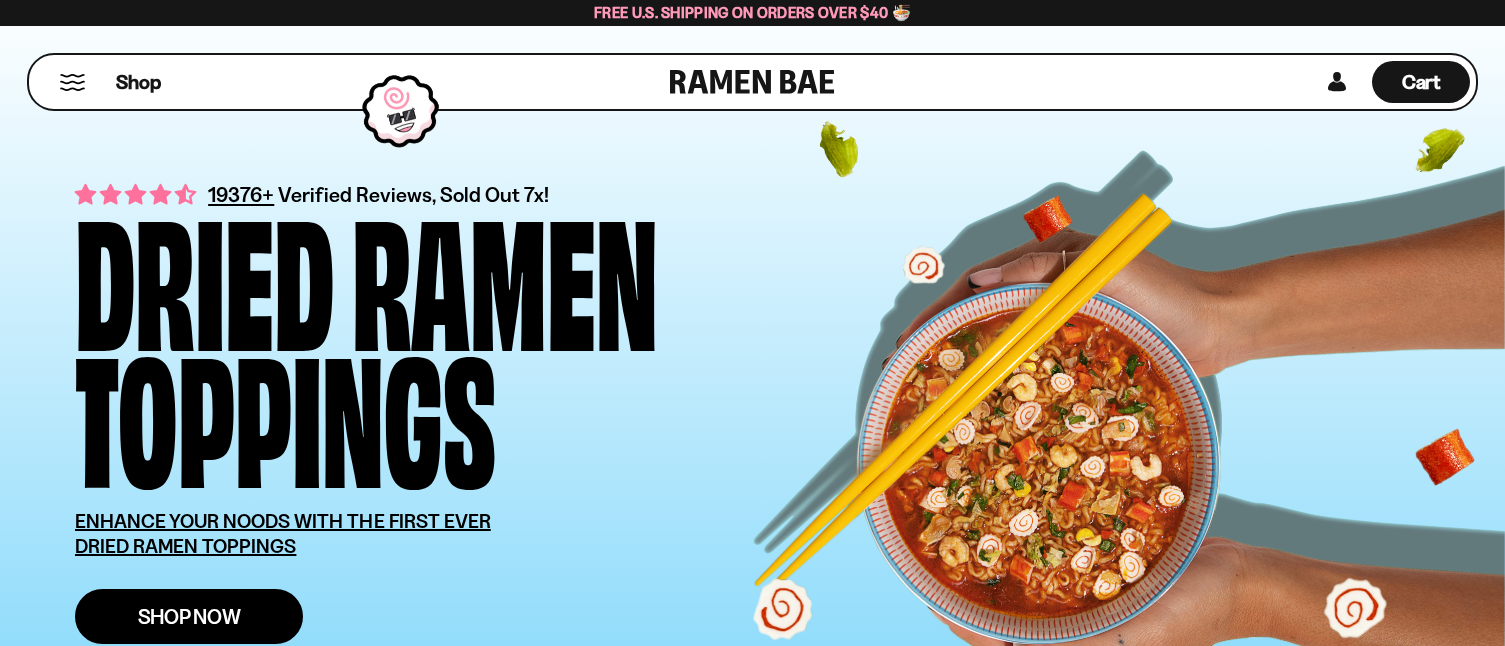 click on "Shop Now" at bounding box center [189, 616] 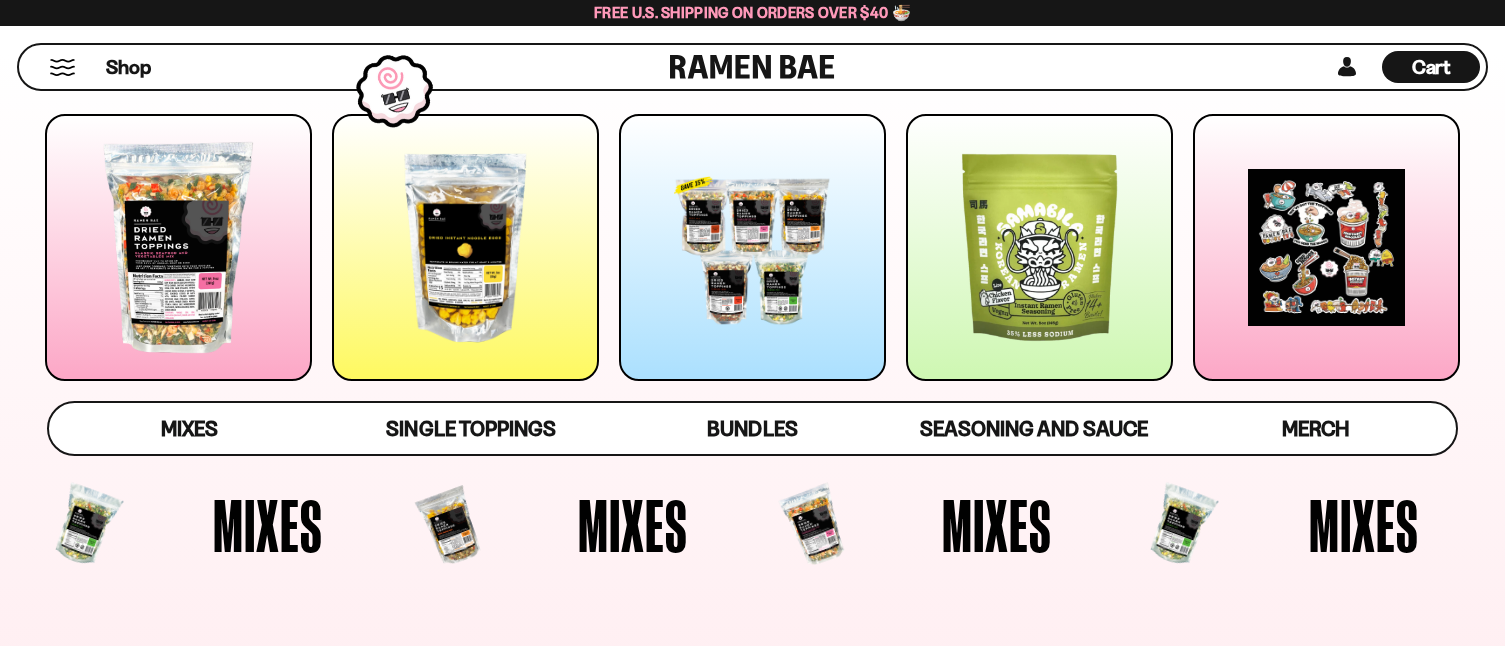 scroll, scrollTop: 200, scrollLeft: 0, axis: vertical 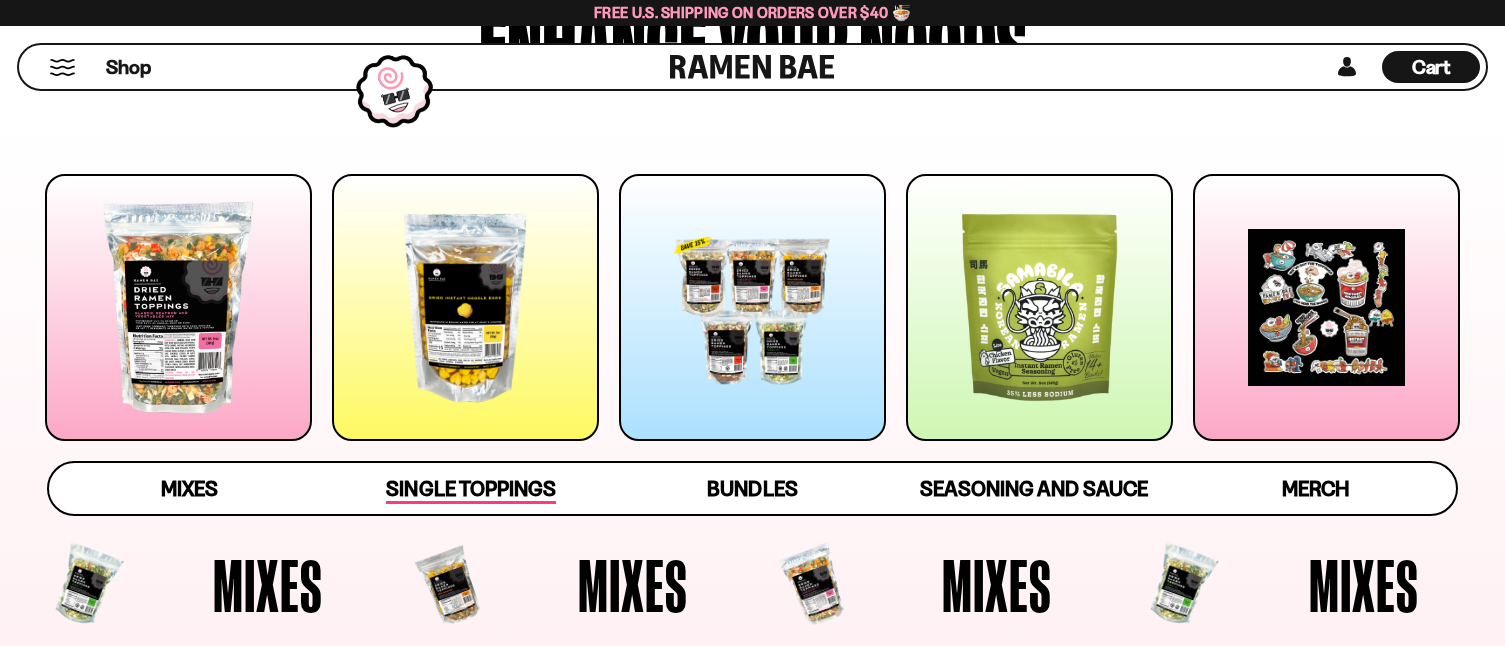 click on "Single Toppings" at bounding box center (470, 490) 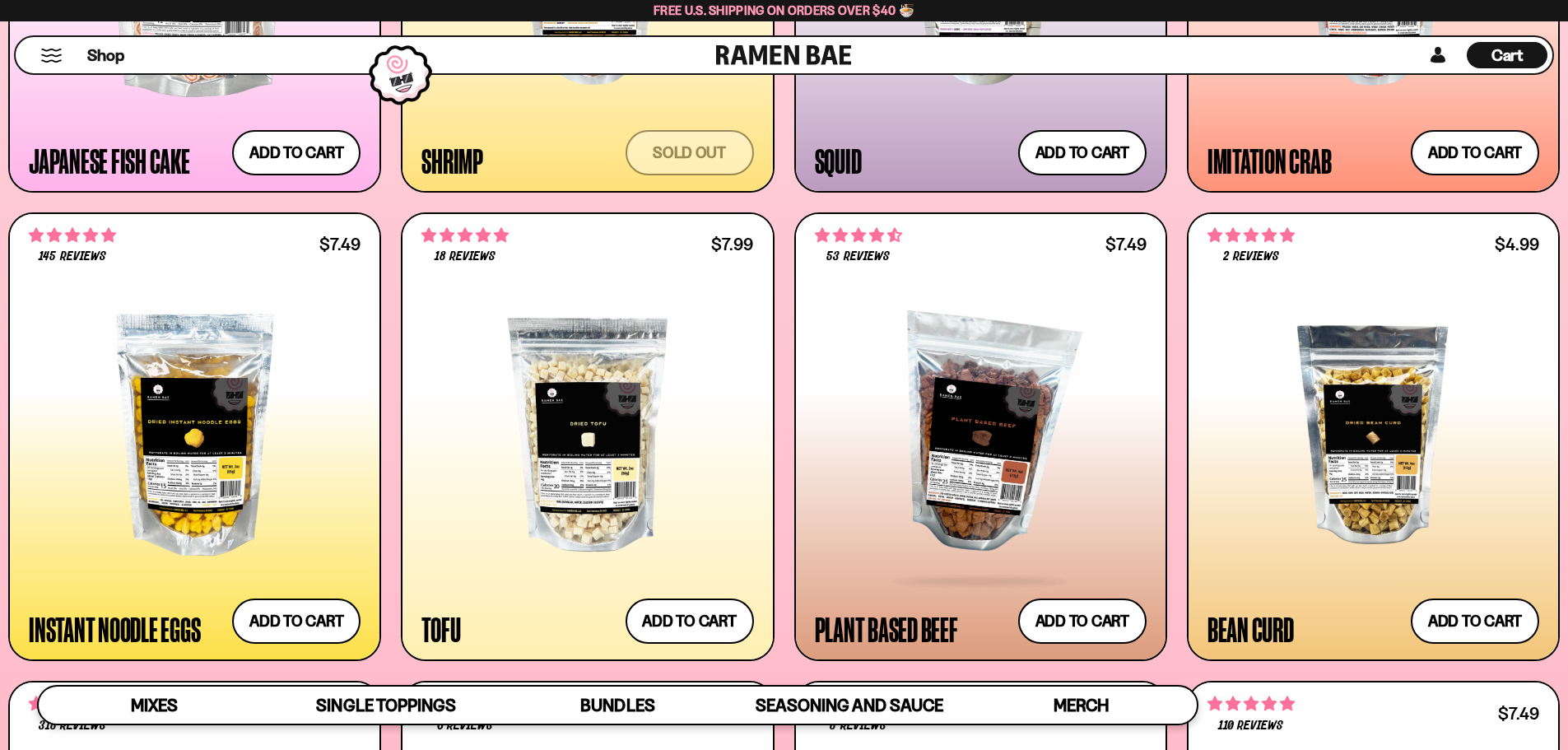 scroll, scrollTop: 2141, scrollLeft: 0, axis: vertical 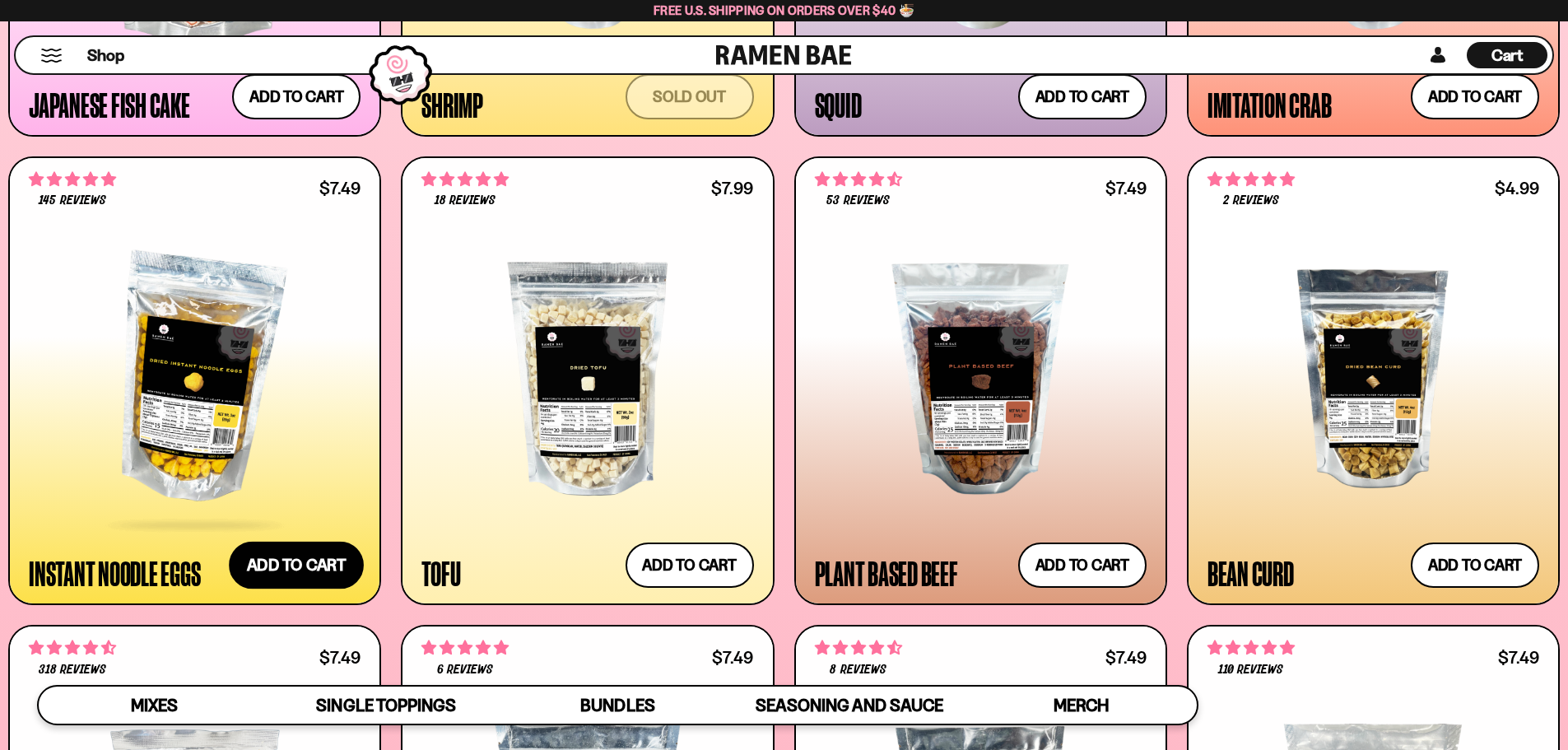 click on "Add to cart
Add
—
Regular price
$7.49
Regular price
Sale price
$7.49
Unit price
/
per" at bounding box center [296, 566] 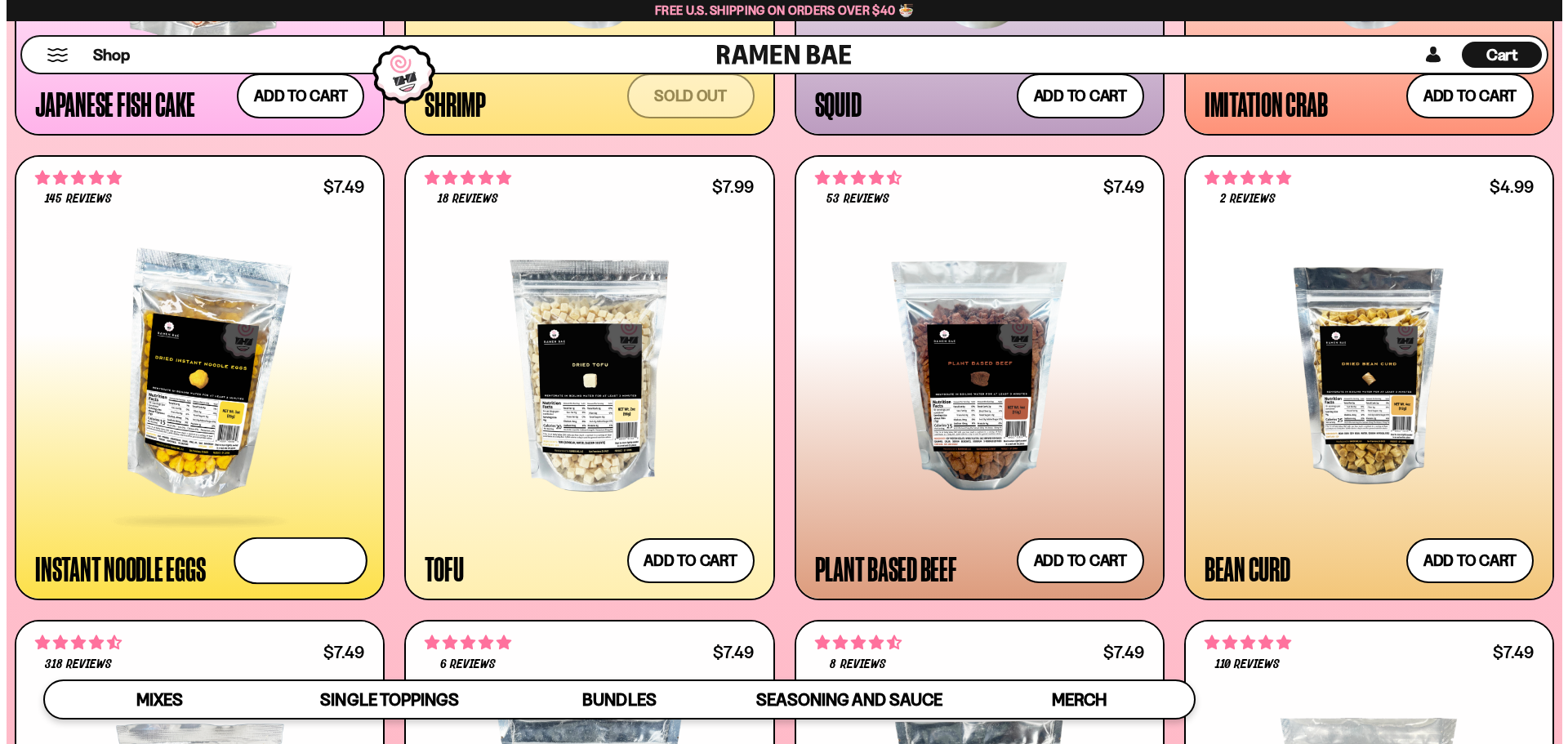 scroll, scrollTop: 2134, scrollLeft: 0, axis: vertical 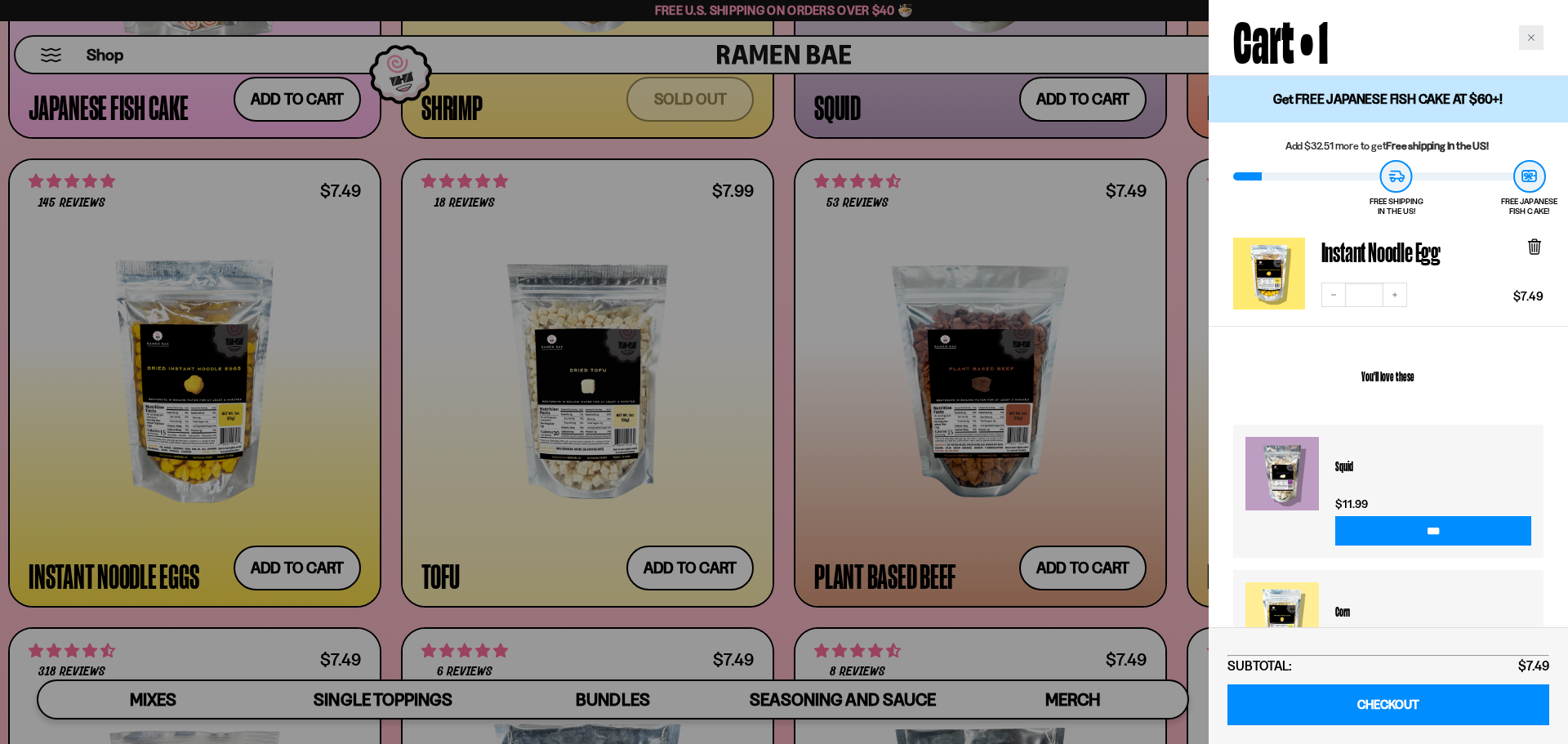 click at bounding box center [1531, 38] 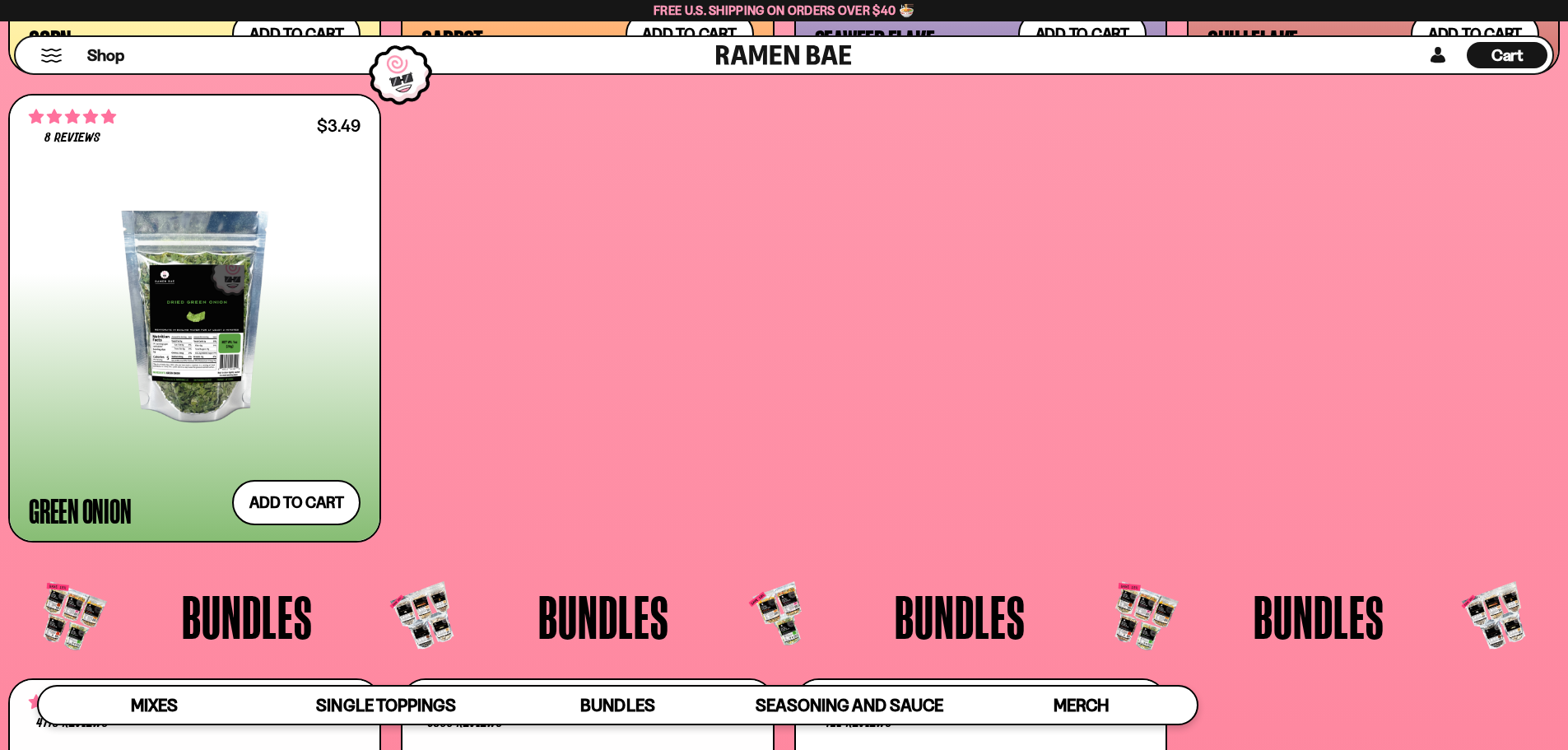 scroll, scrollTop: 4117, scrollLeft: 0, axis: vertical 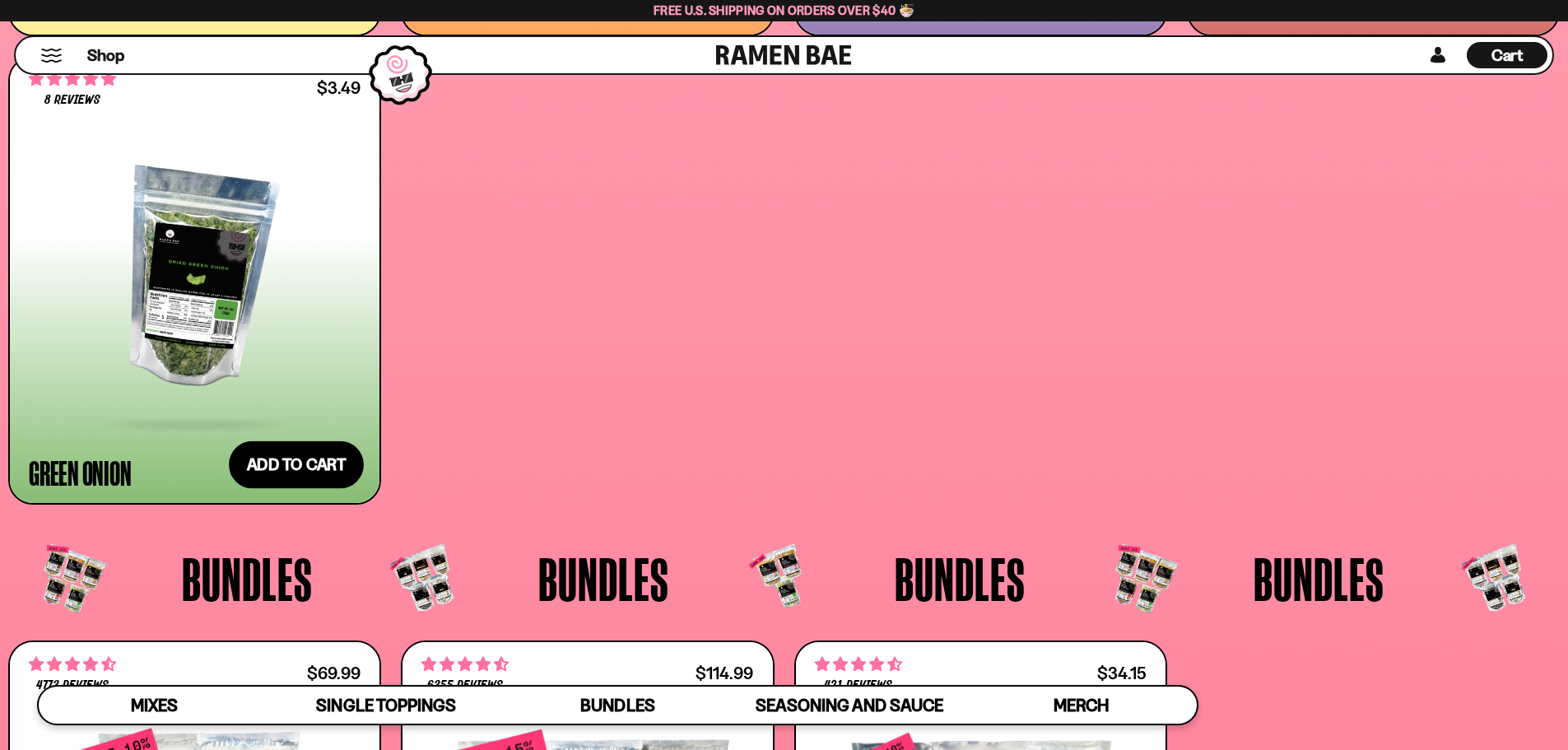 click on "Add to cart
Add
—
Regular price
$3.49
Regular price
Sale price
$3.49
Unit price
/
per" at bounding box center [296, 465] 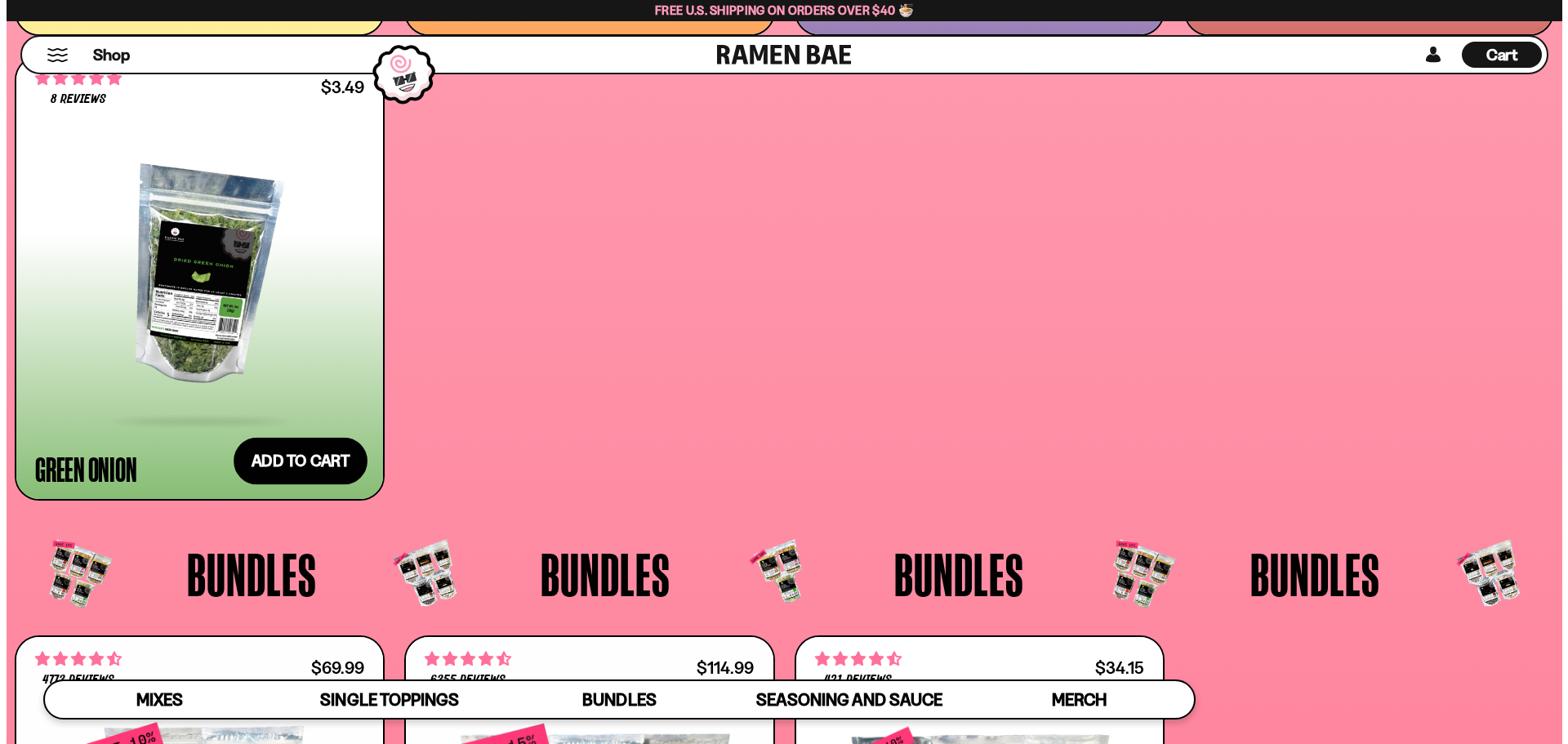 scroll, scrollTop: 4109, scrollLeft: 0, axis: vertical 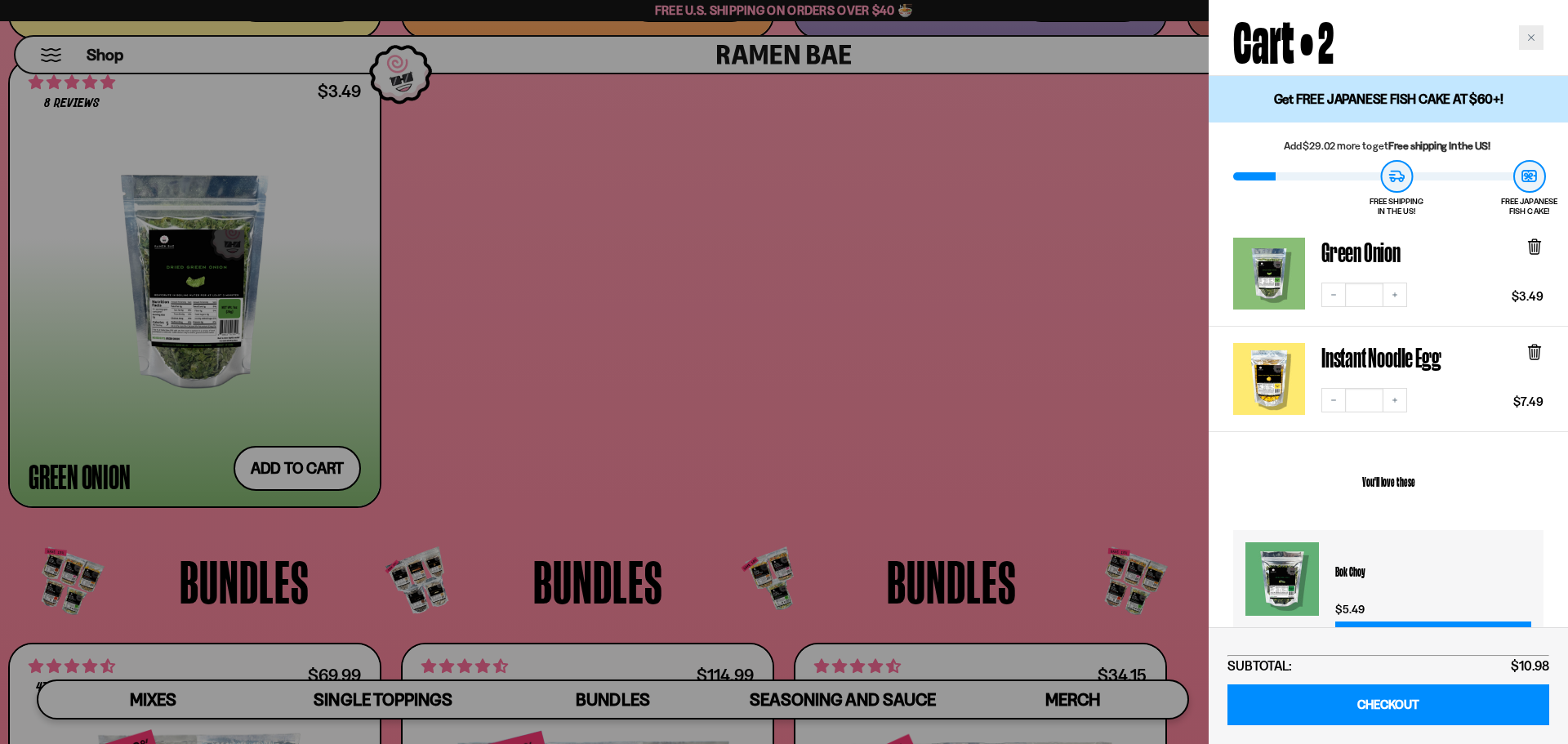 click at bounding box center [1531, 38] 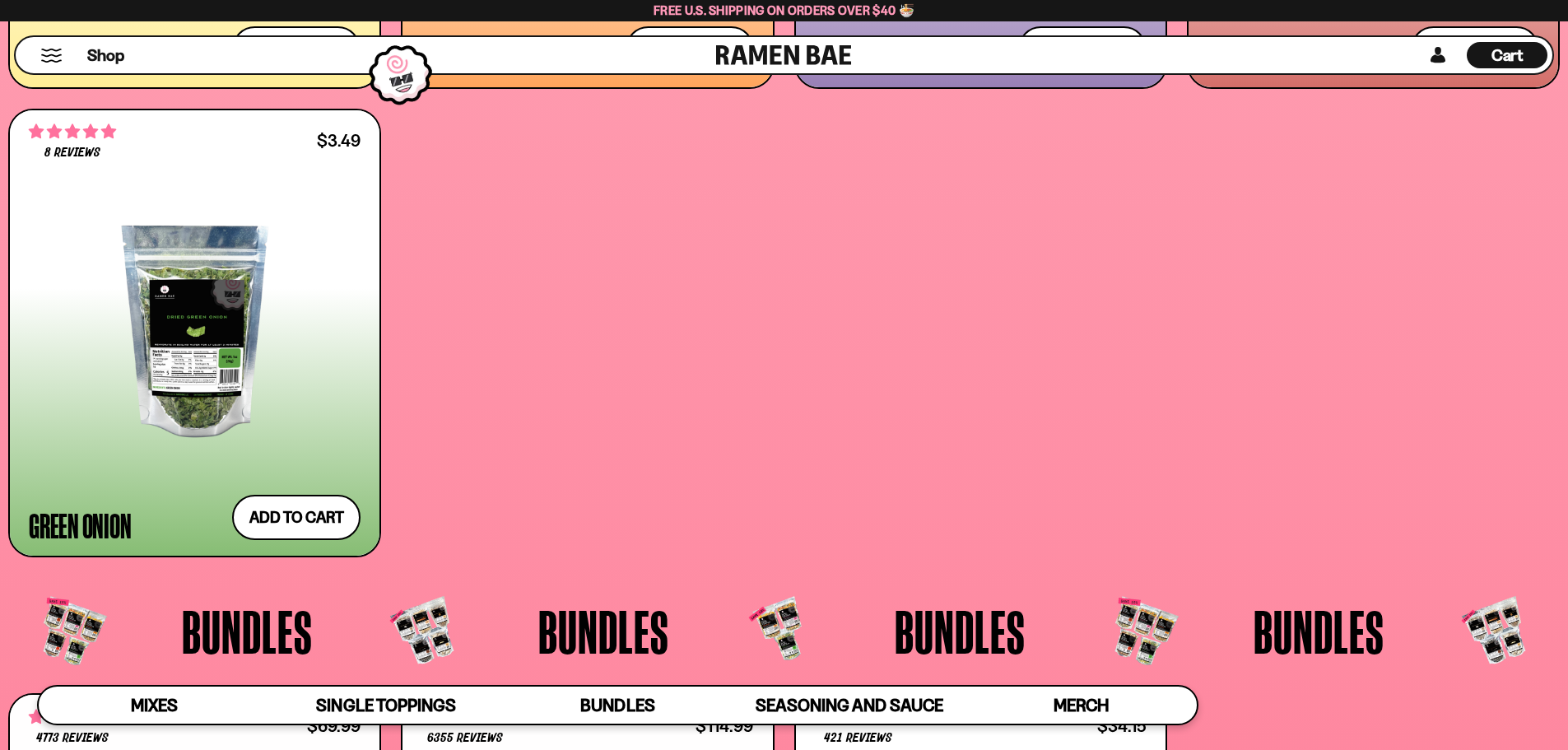 scroll, scrollTop: 4035, scrollLeft: 0, axis: vertical 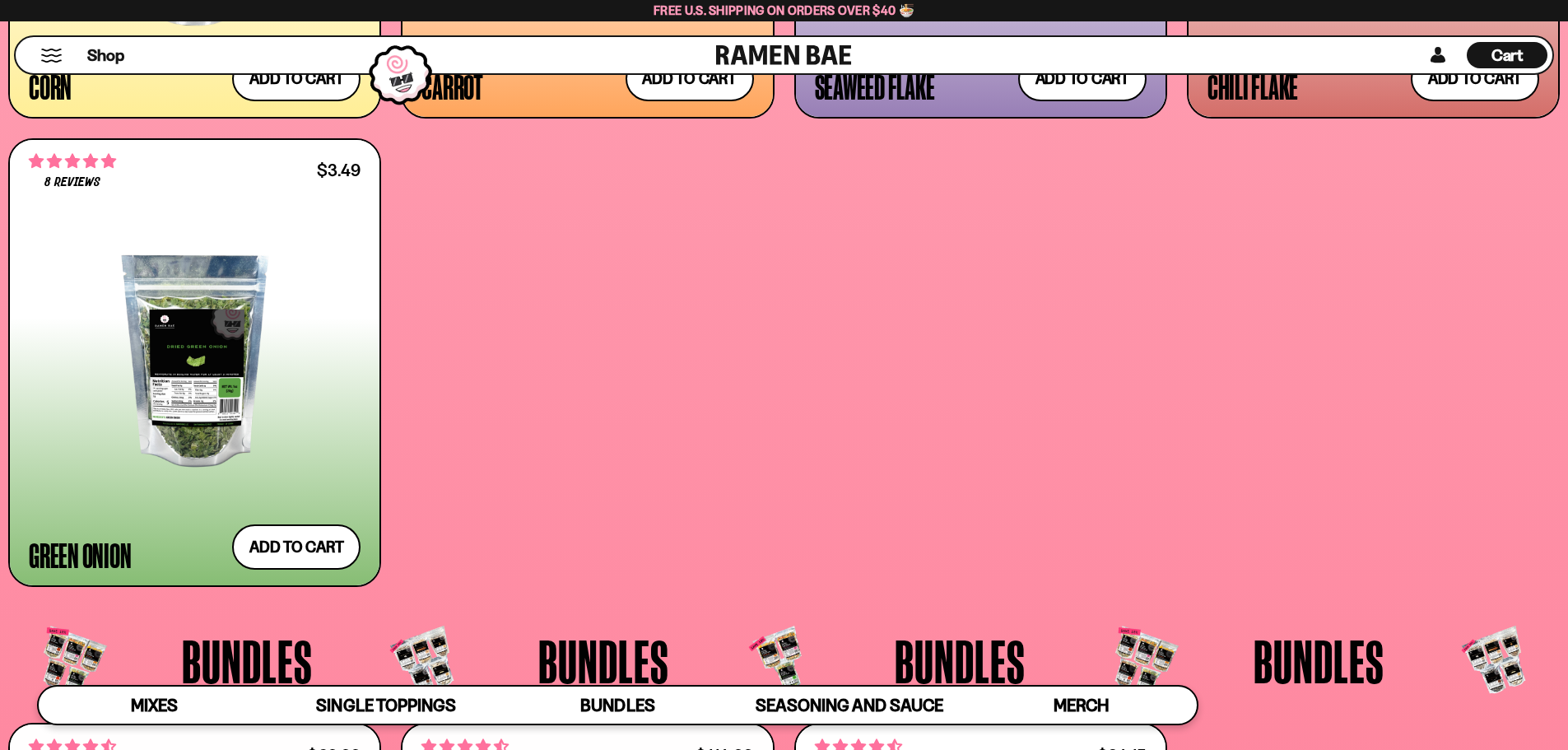 click at bounding box center (51, 55) 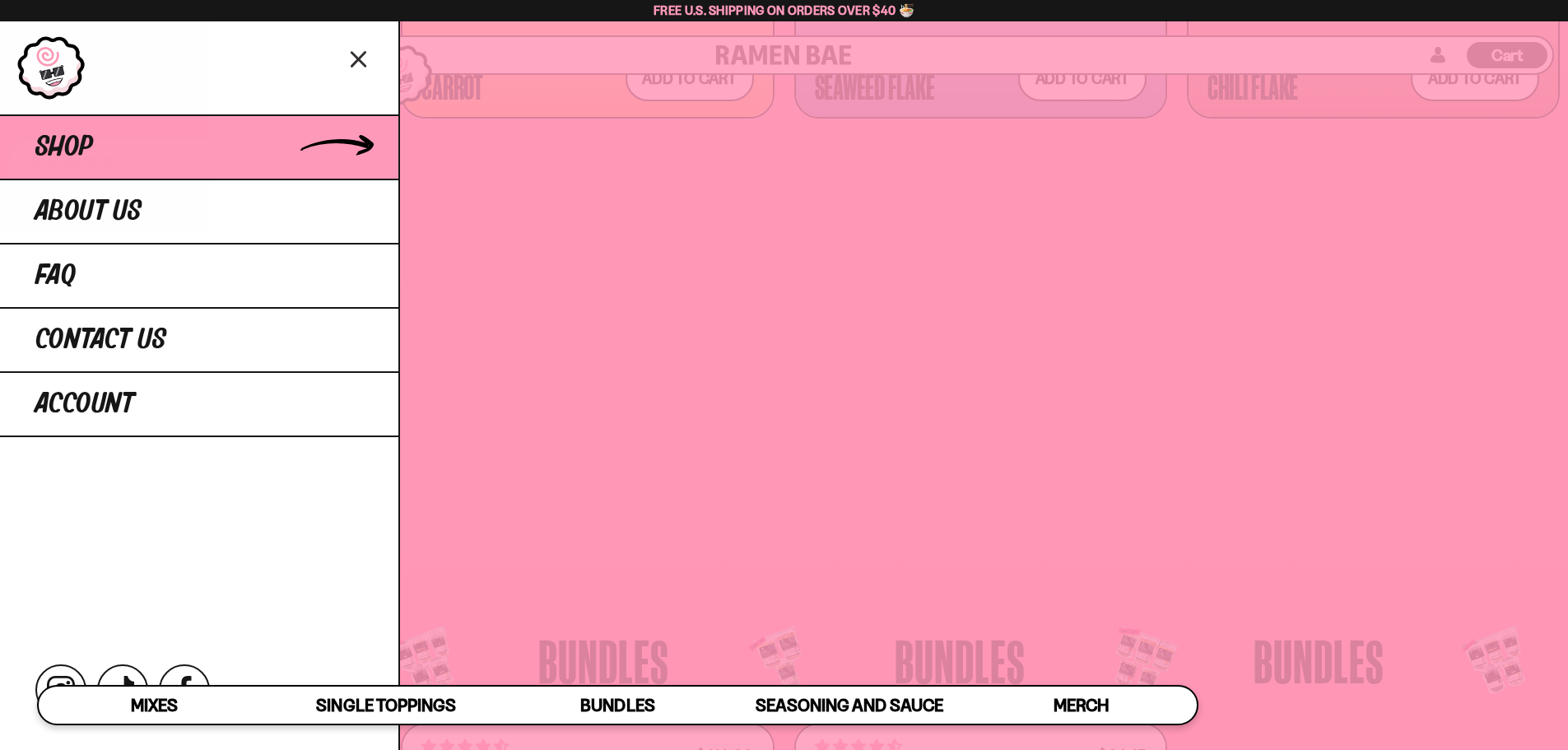 click on "Shop" at bounding box center (199, 147) 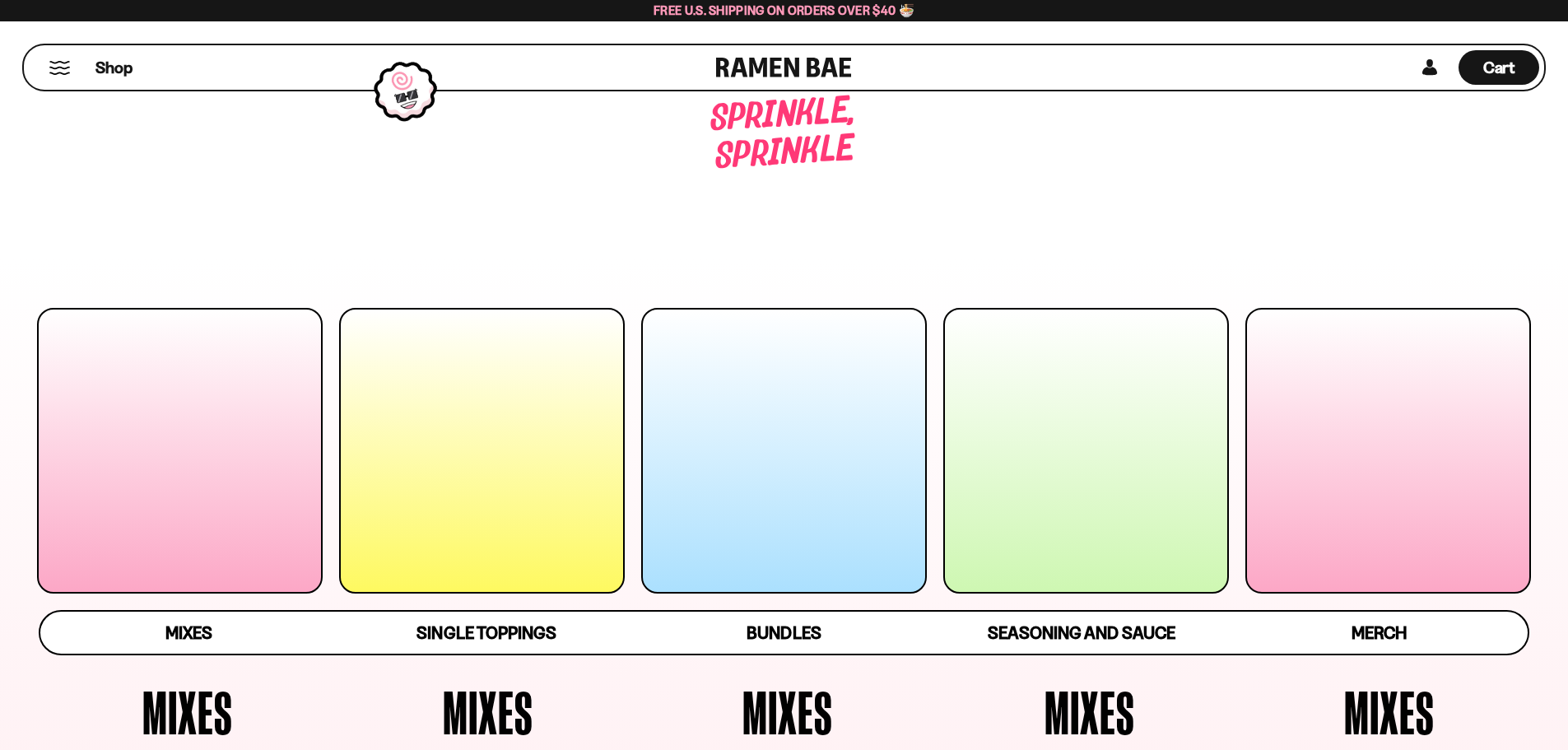 scroll, scrollTop: 0, scrollLeft: 0, axis: both 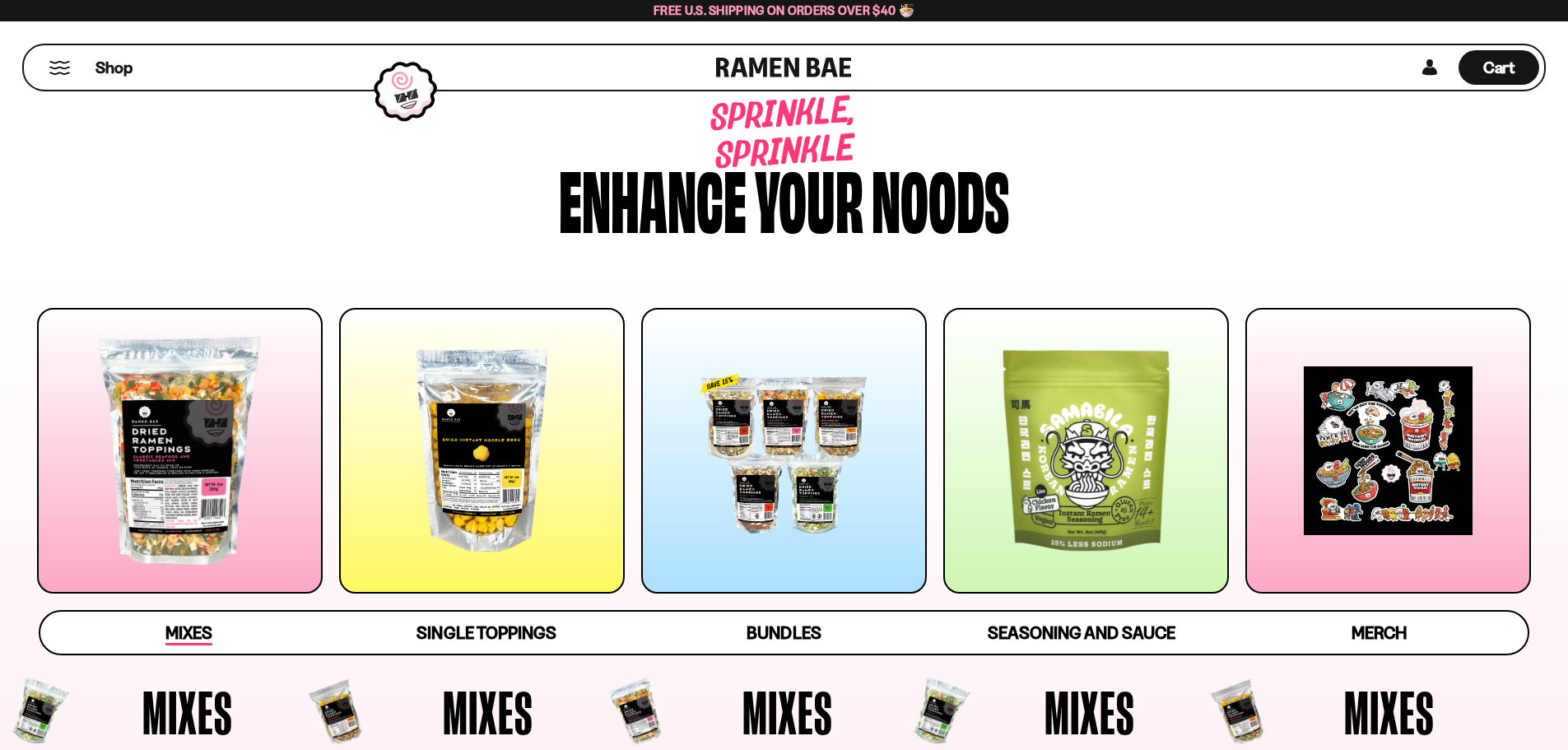 click on "Mixes" at bounding box center [188, 632] 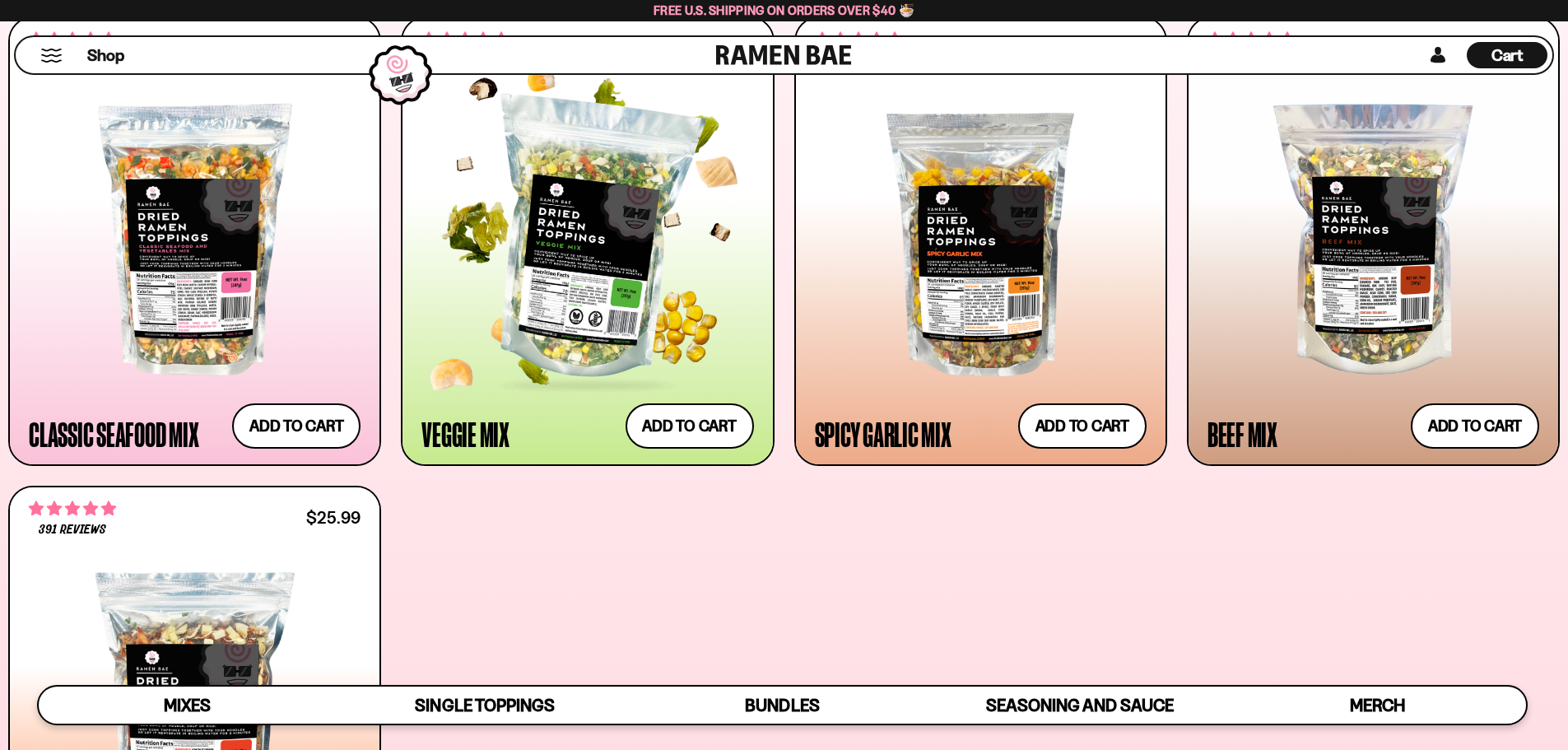 scroll, scrollTop: 676, scrollLeft: 0, axis: vertical 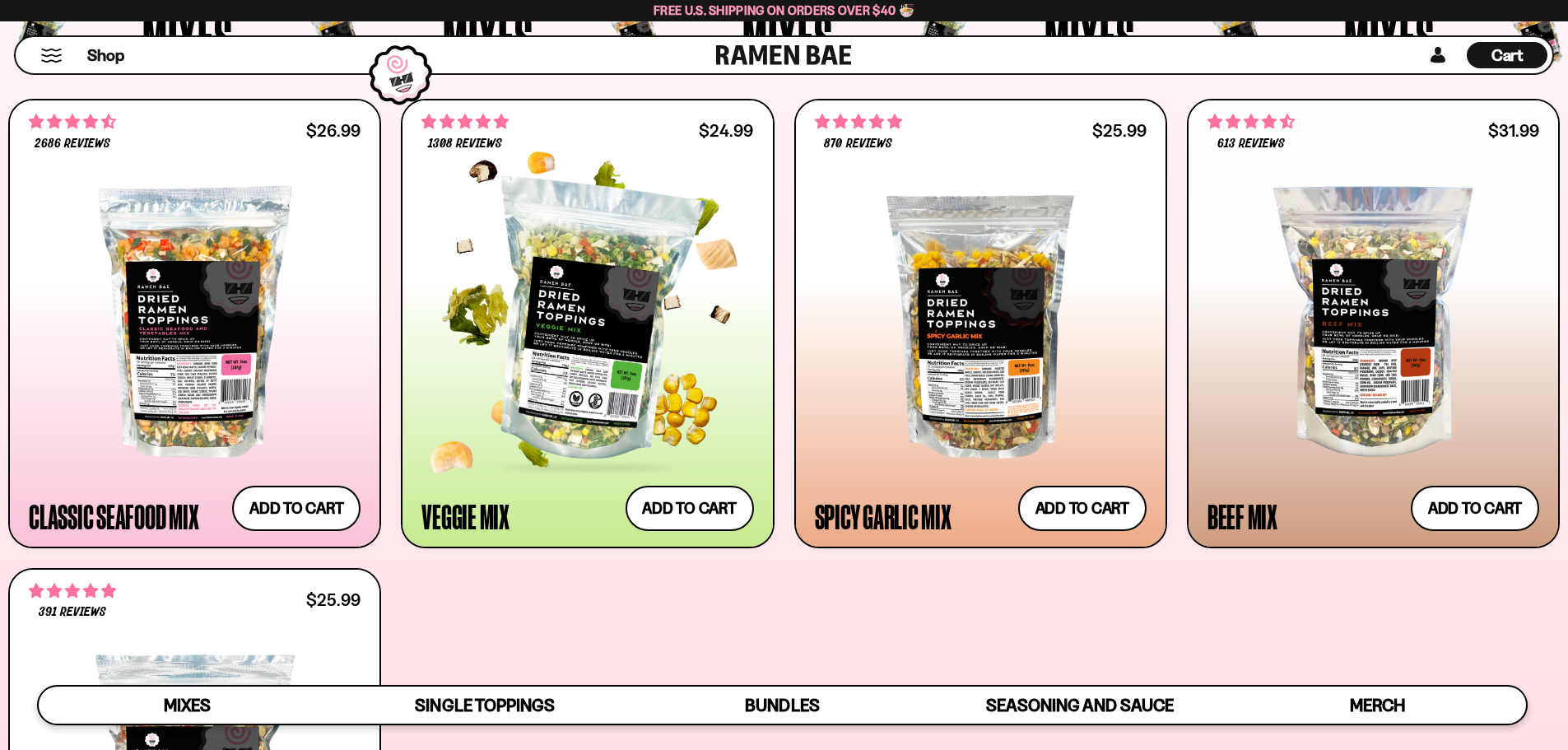 click at bounding box center [587, 322] 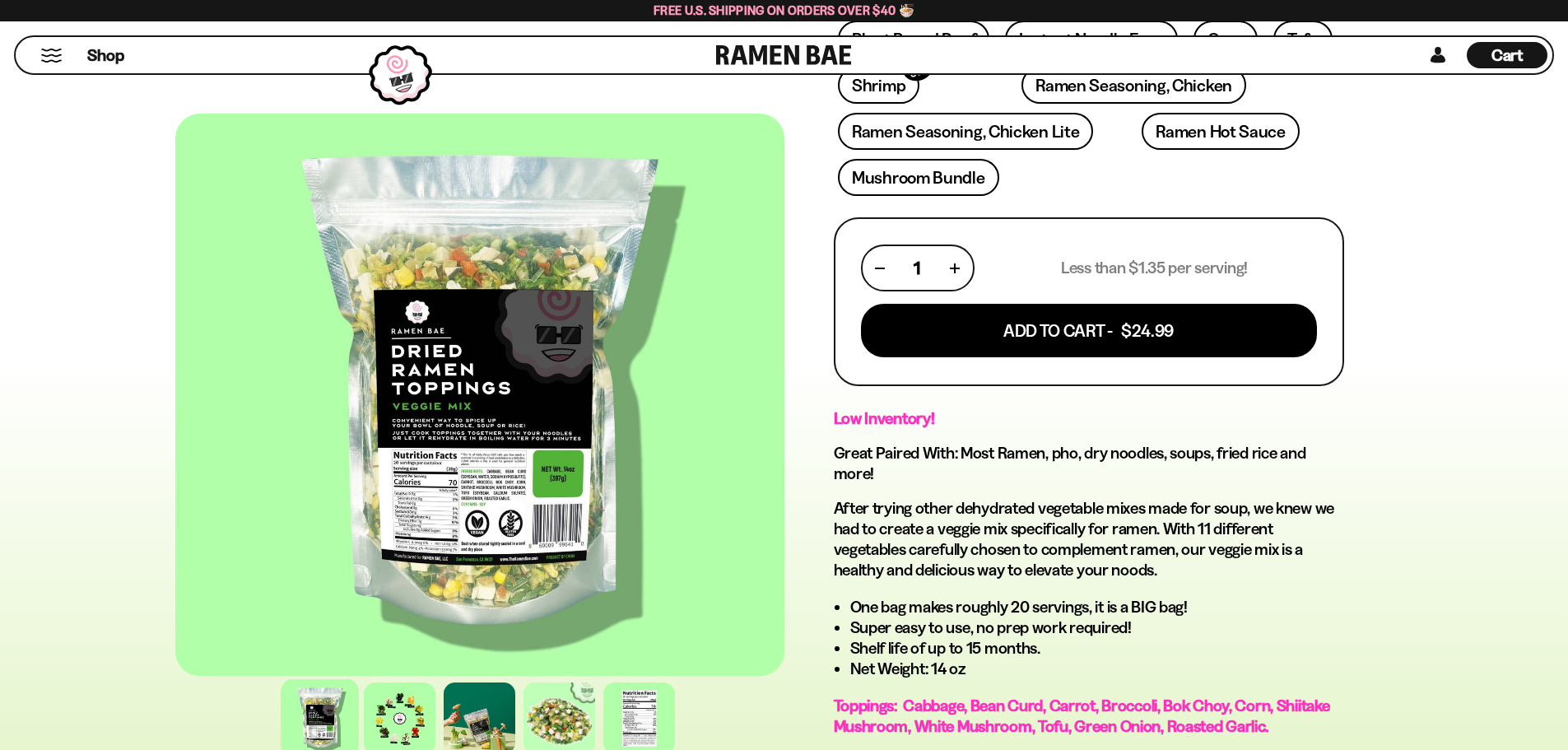 scroll, scrollTop: 576, scrollLeft: 0, axis: vertical 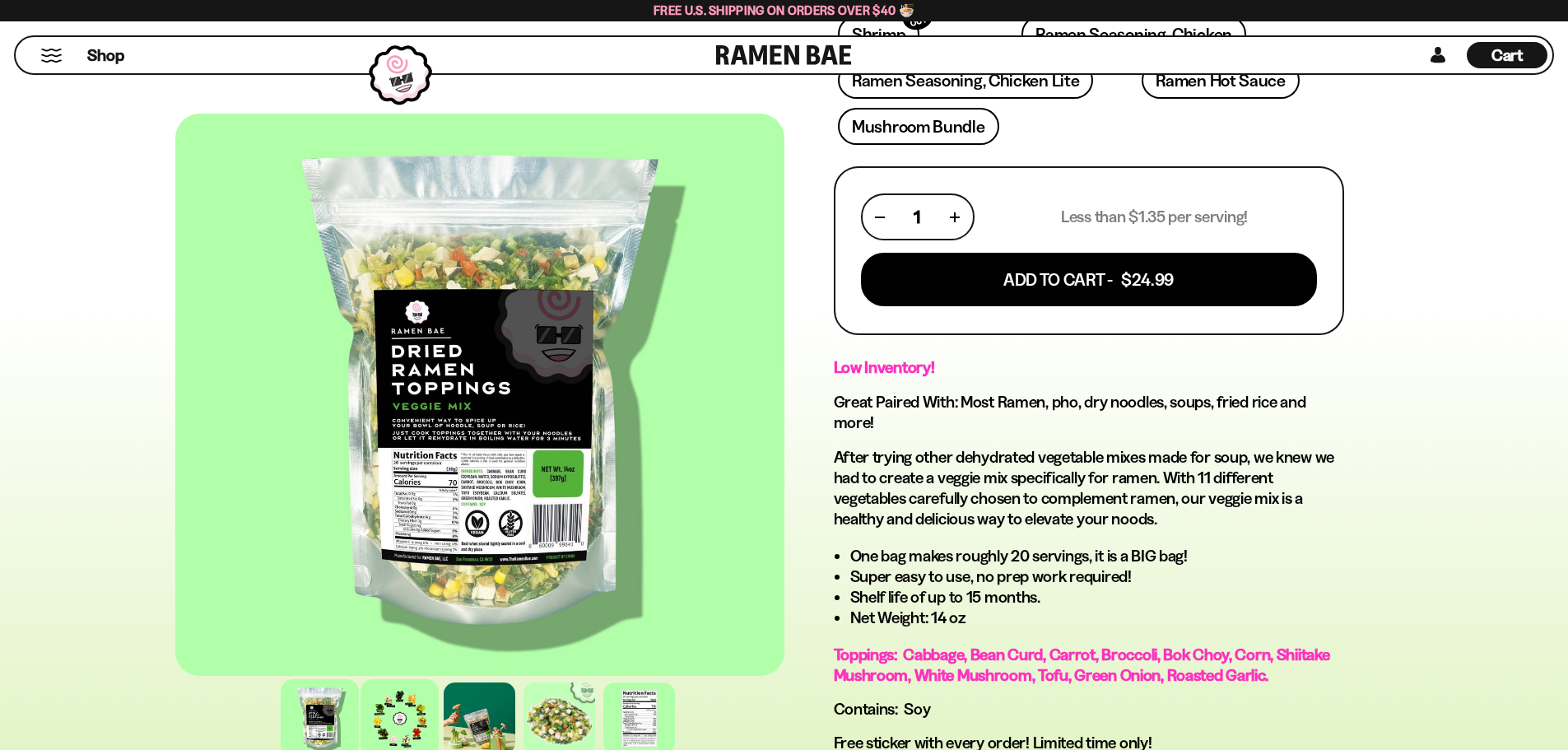 click at bounding box center [399, 718] 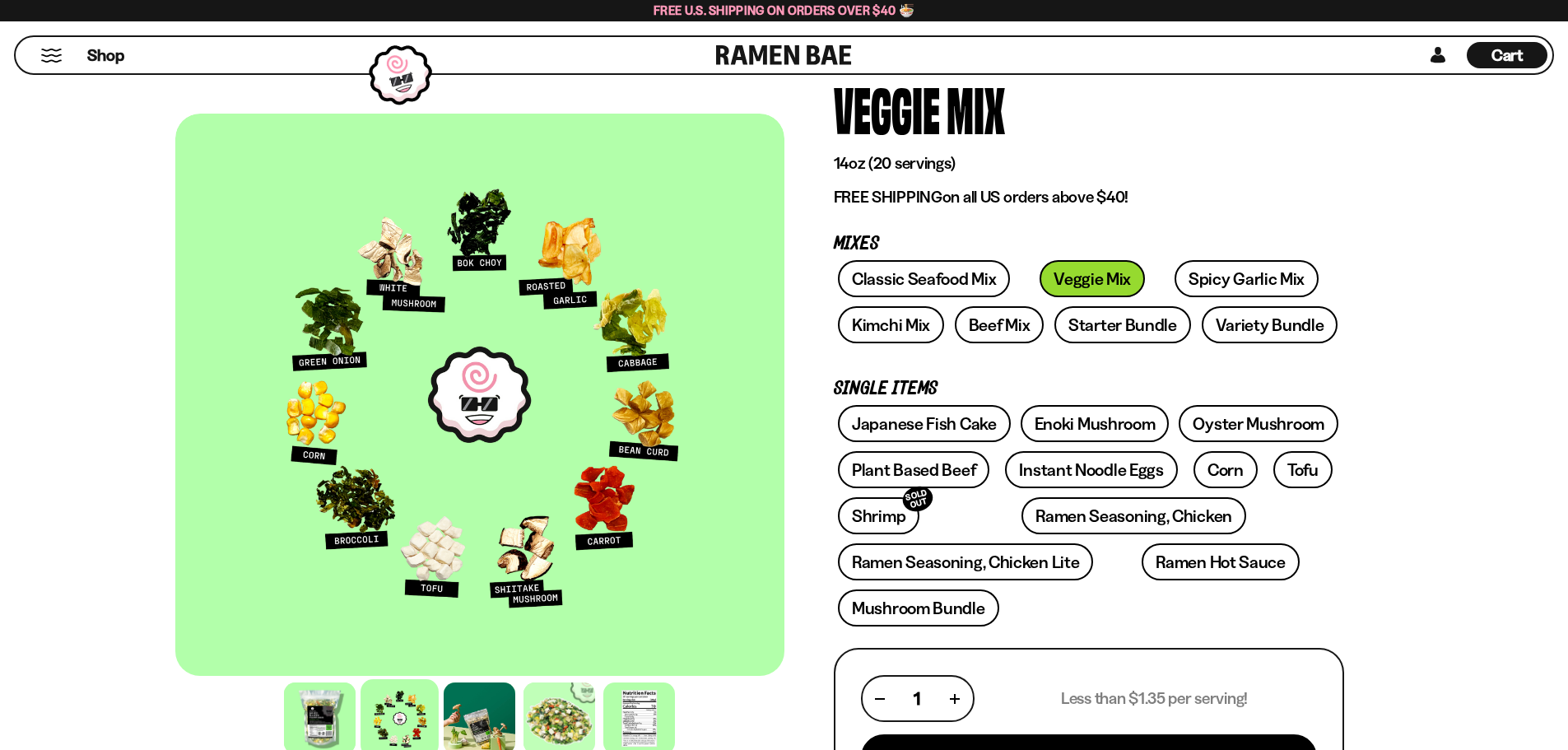 scroll, scrollTop: 0, scrollLeft: 0, axis: both 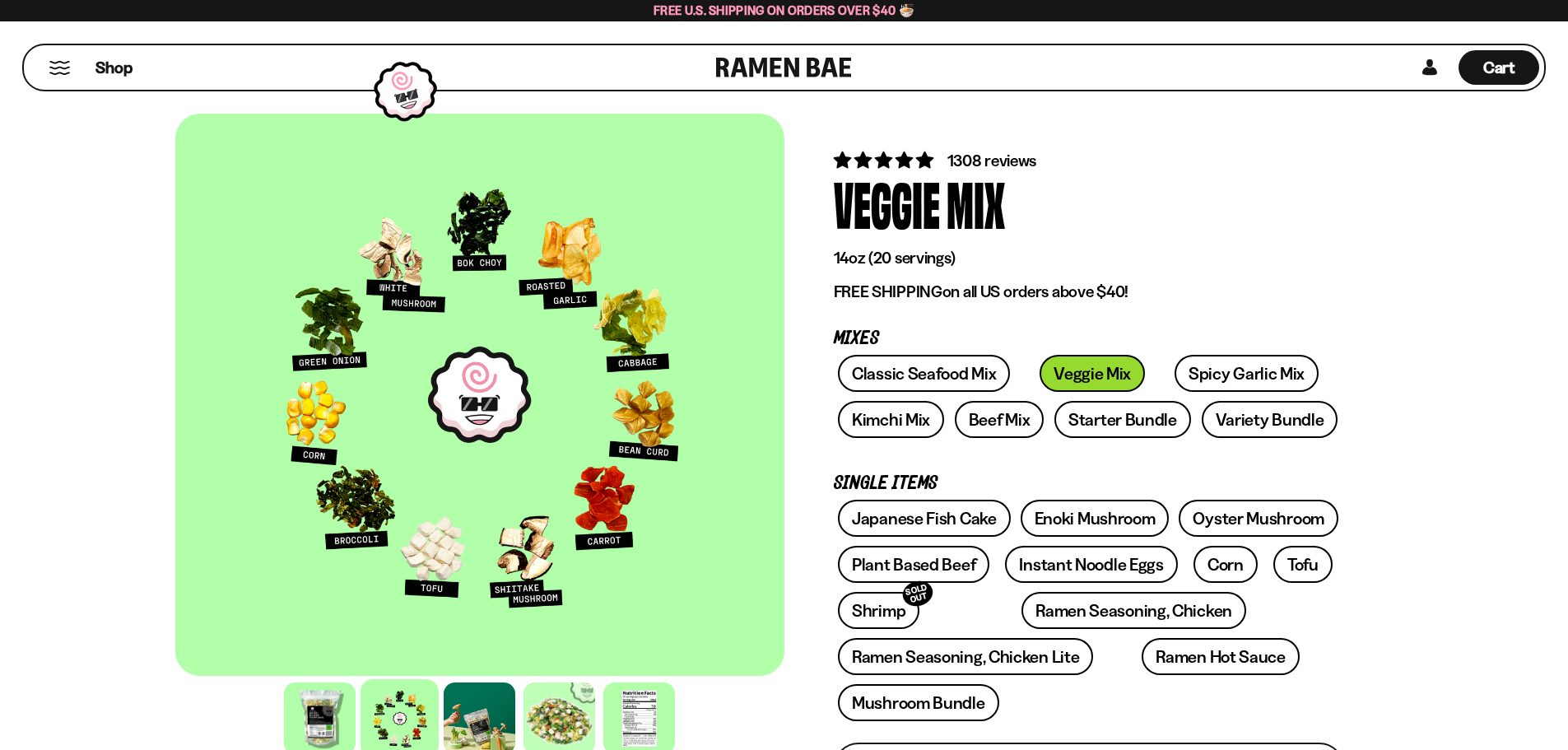 click on "Shop" at bounding box center [372, 68] 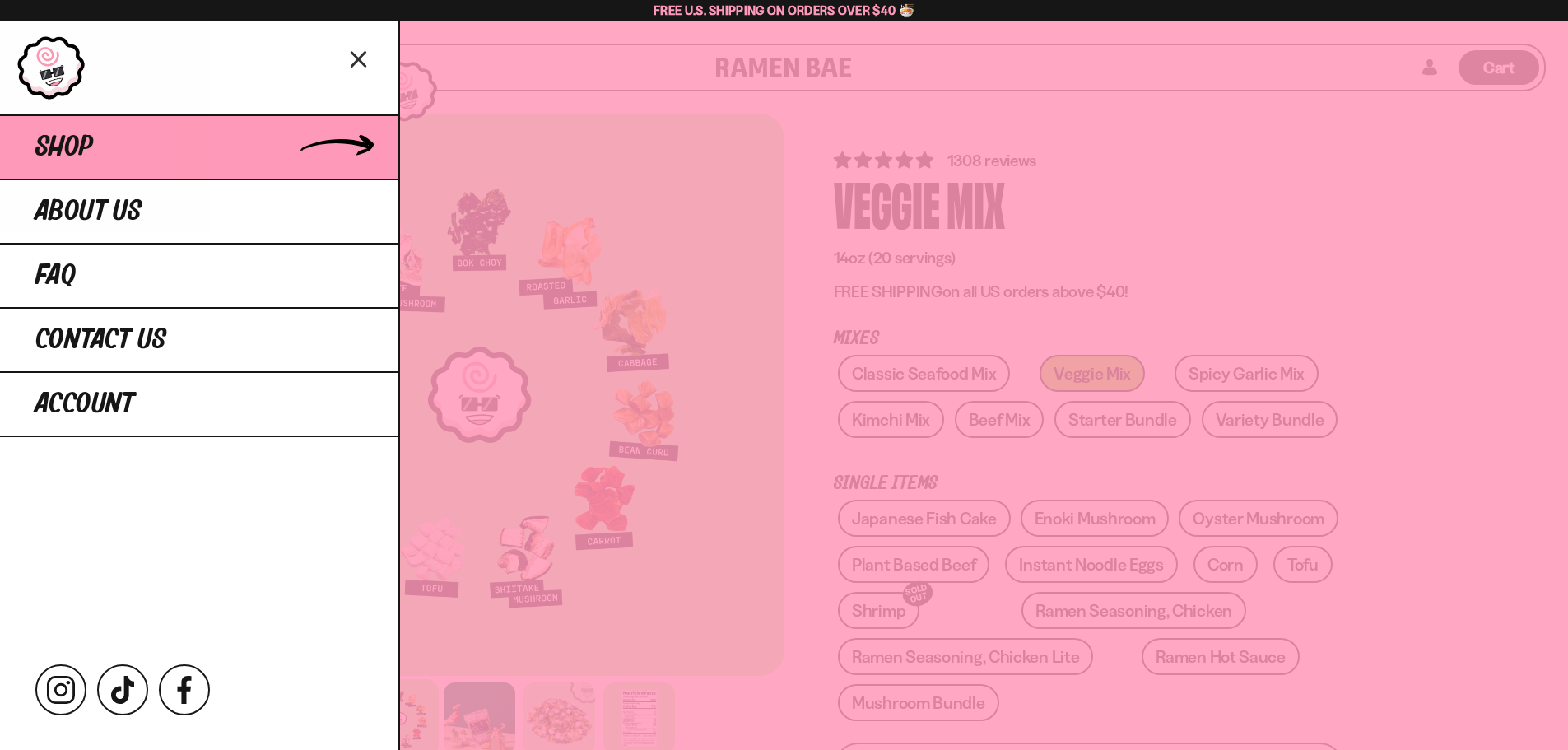 click on "Shop" at bounding box center (199, 147) 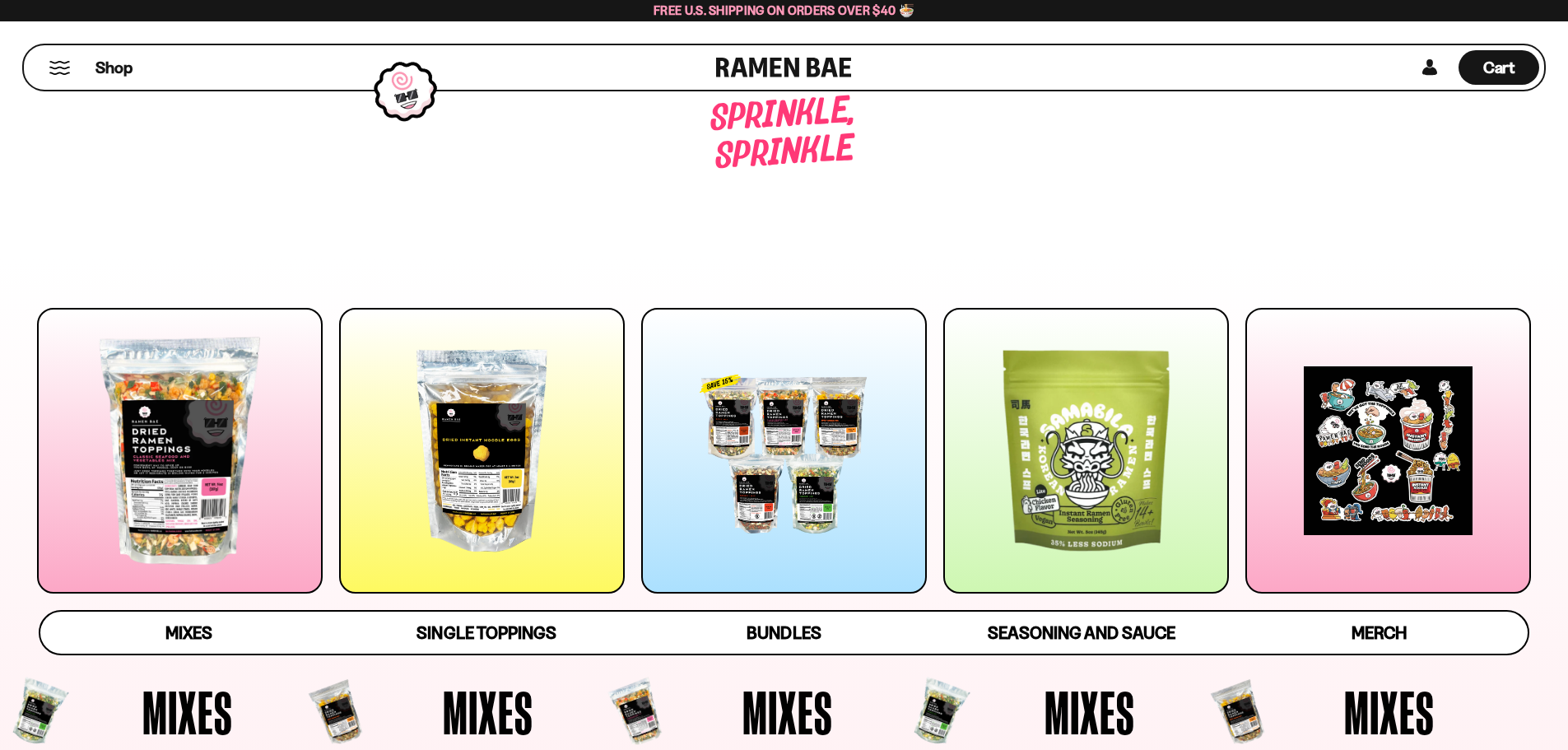 scroll, scrollTop: 0, scrollLeft: 0, axis: both 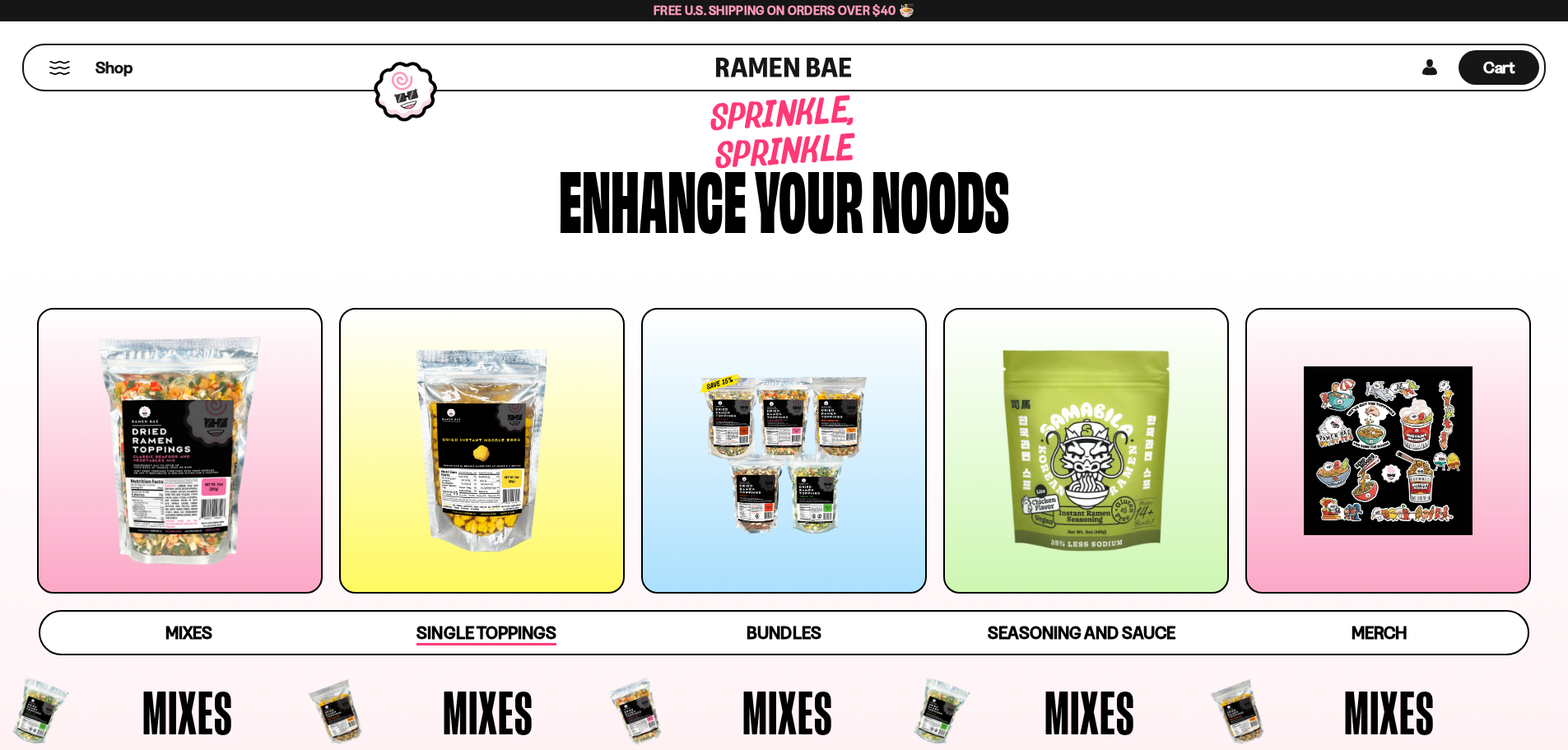 click on "Single Toppings" at bounding box center [486, 634] 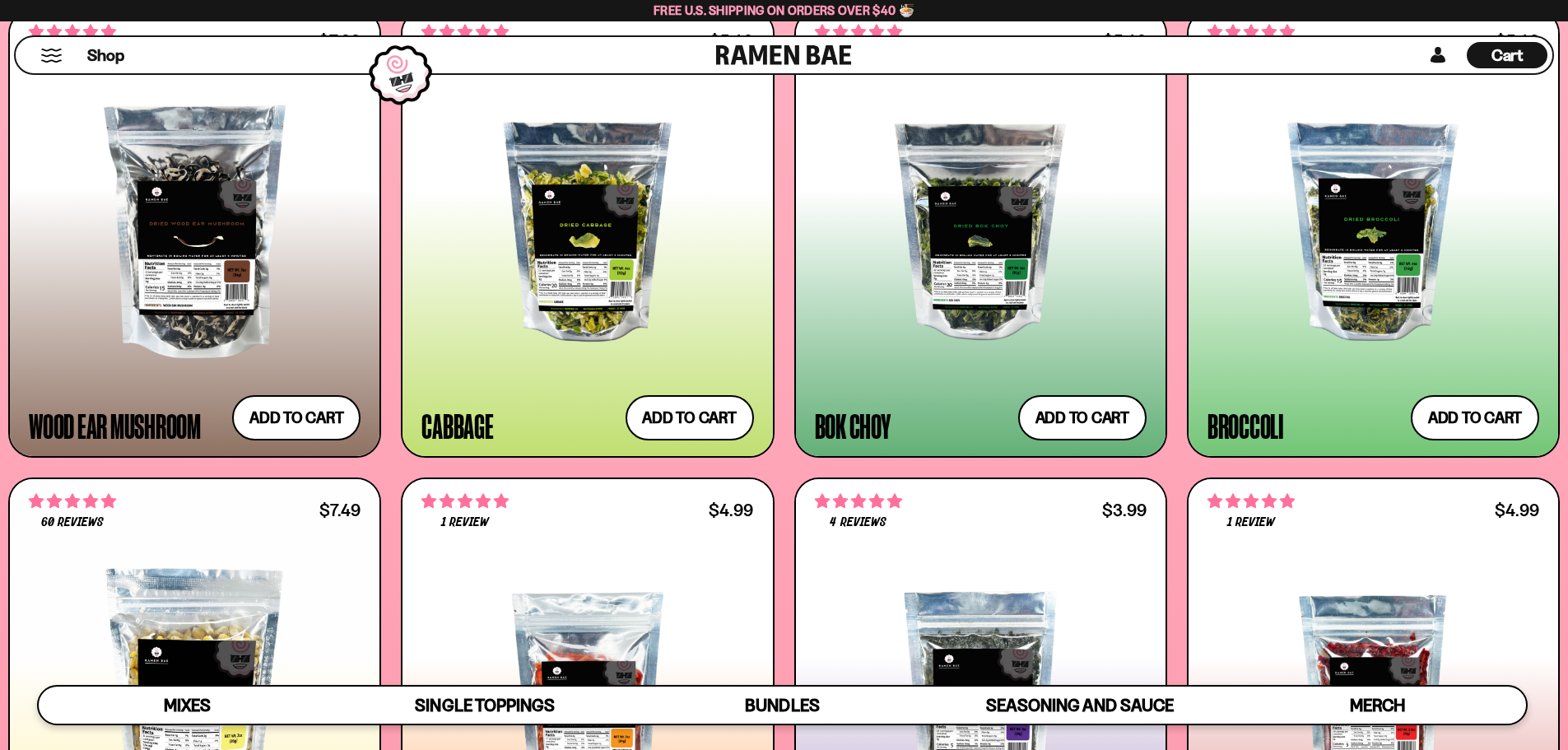 scroll, scrollTop: 3212, scrollLeft: 0, axis: vertical 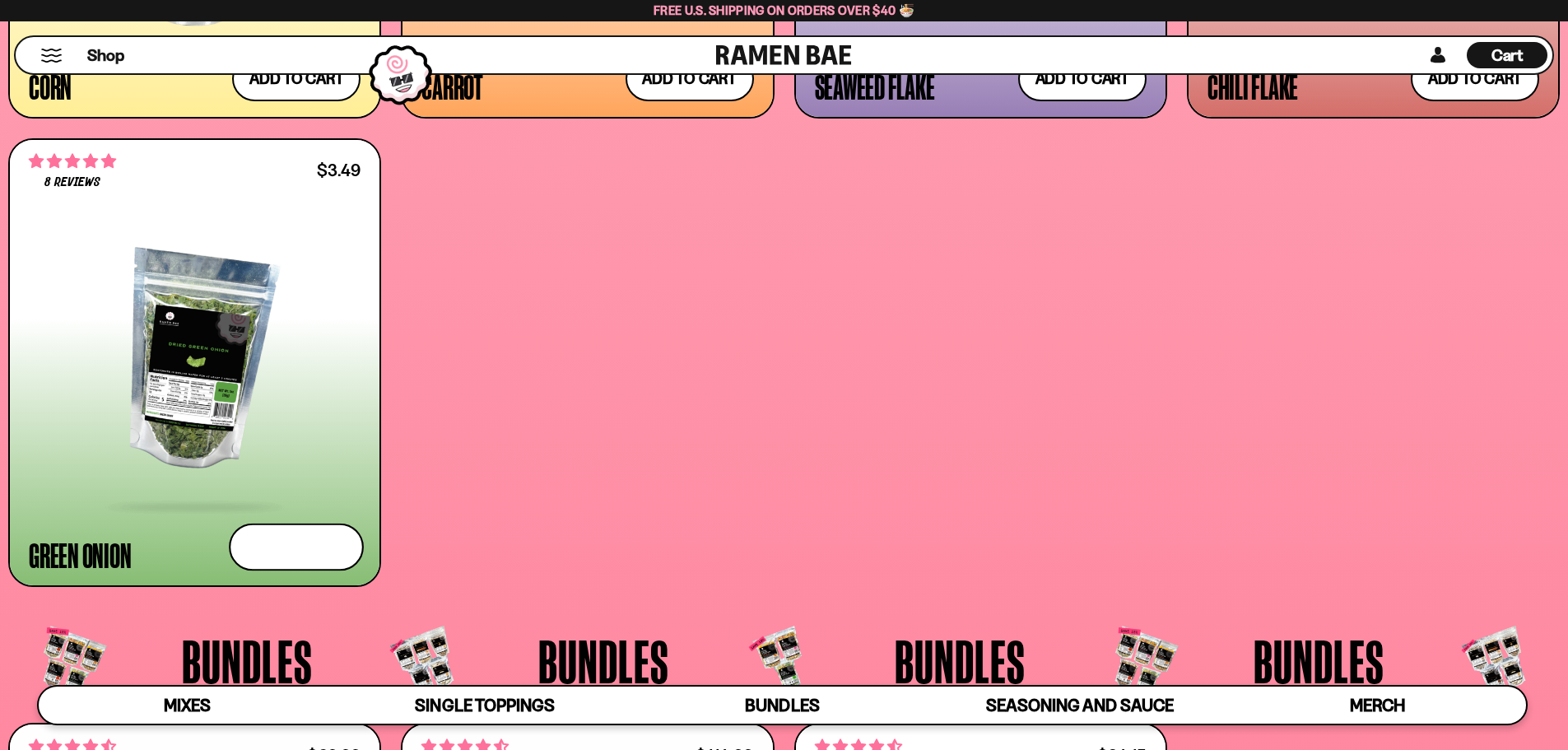 click on "Add to cart
Add
—
Regular price
$3.49
Regular price
Sale price
$3.49
Unit price
/
per" at bounding box center [296, 547] 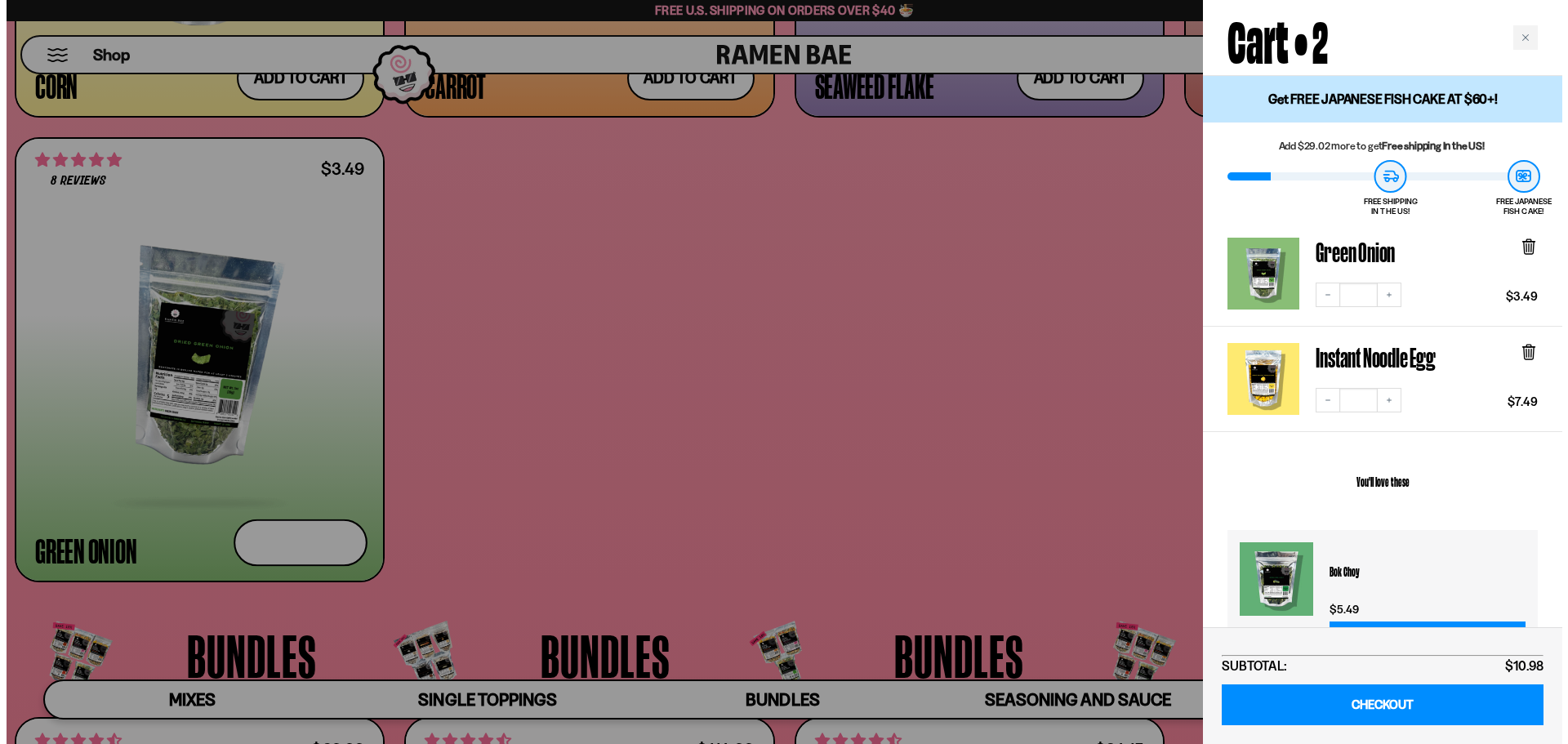 scroll, scrollTop: 4027, scrollLeft: 0, axis: vertical 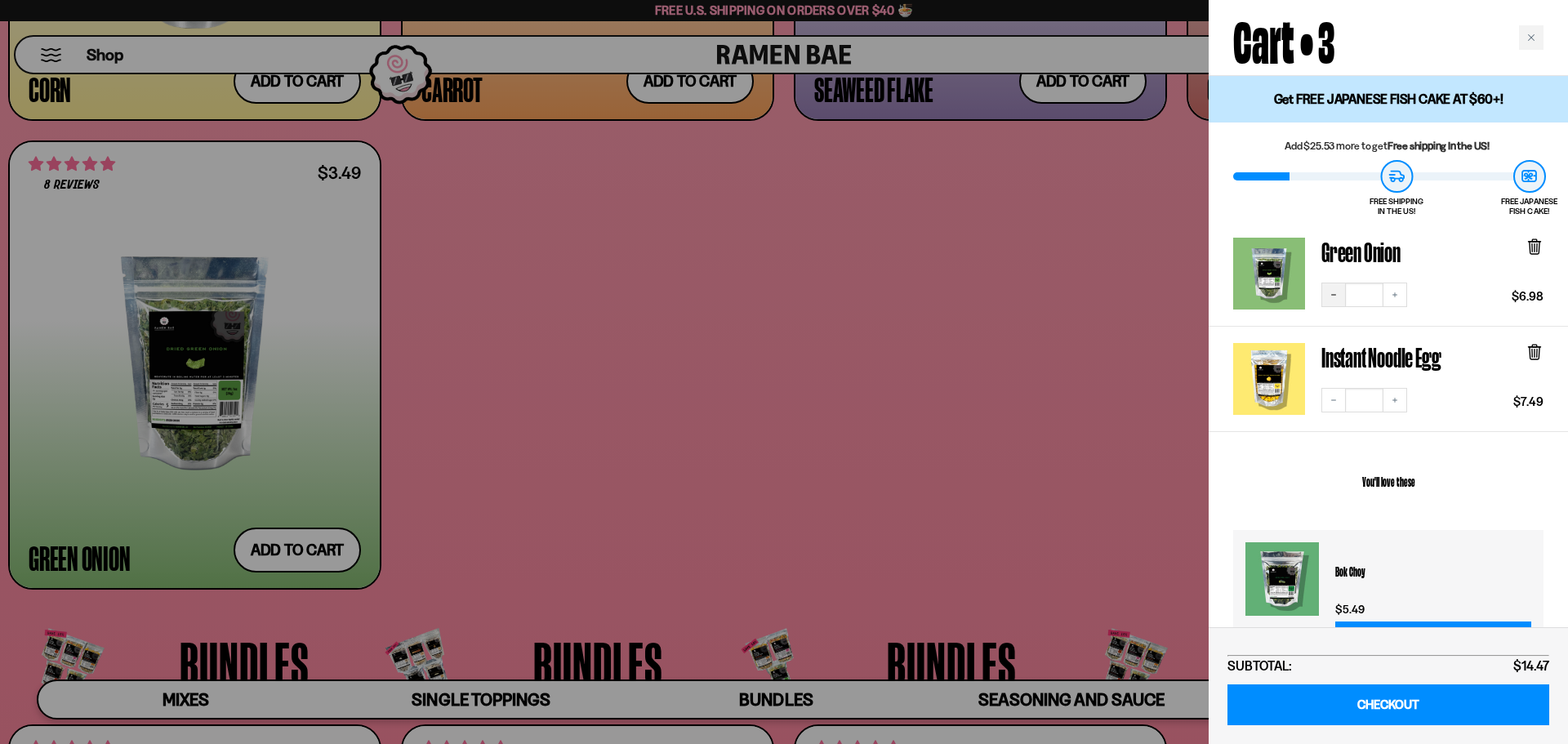 click on "Decrease quantity" at bounding box center [1334, 295] 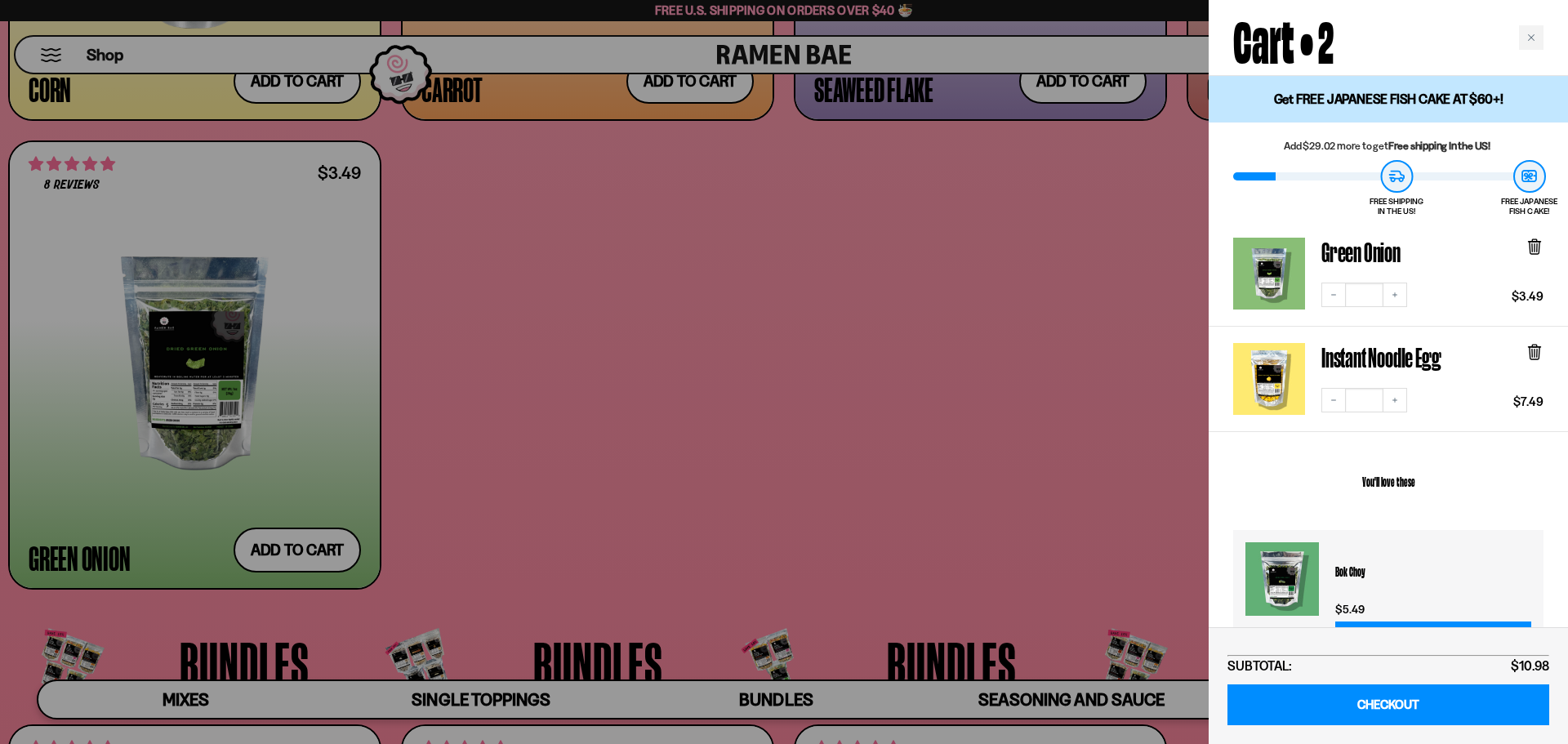 click at bounding box center [784, 372] 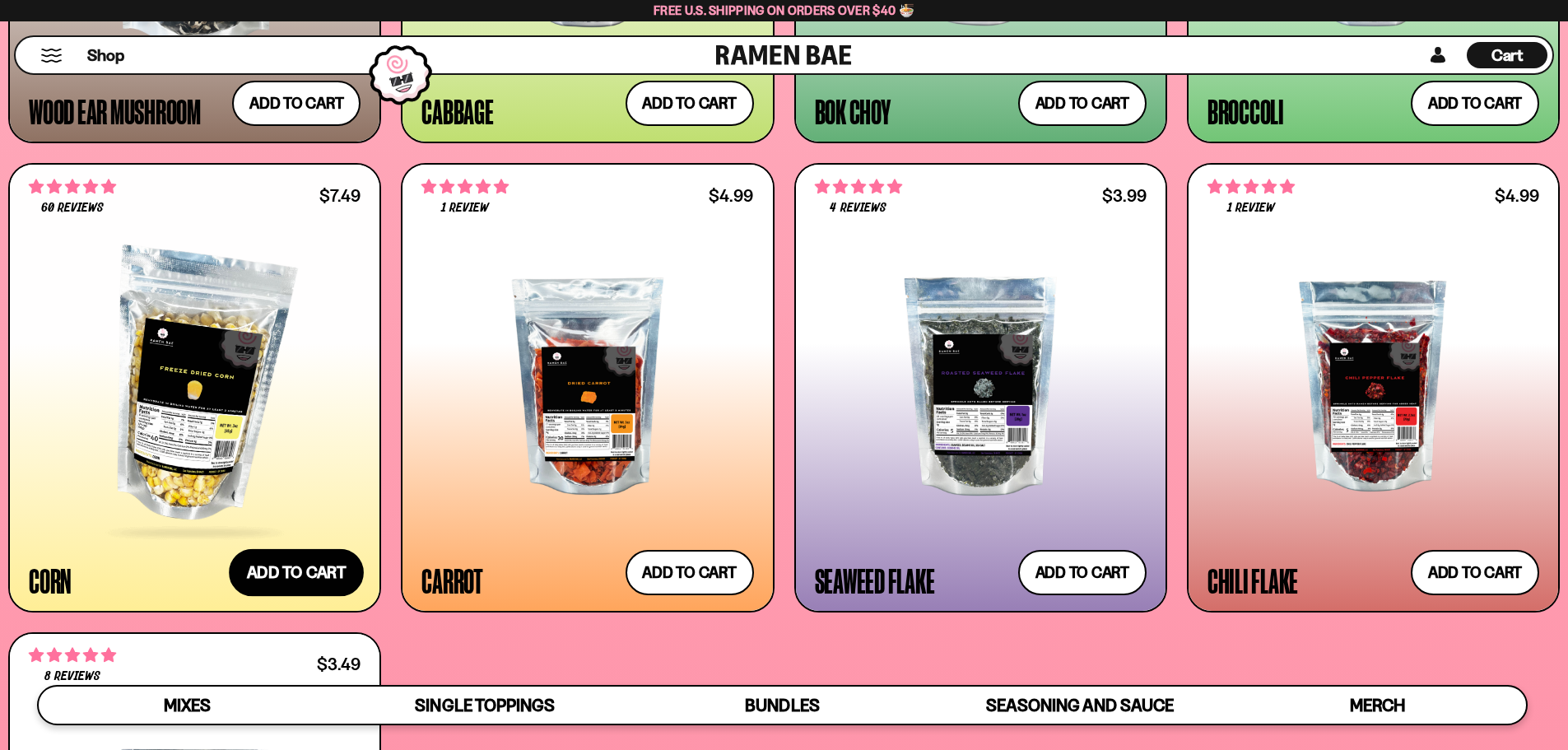 click on "Add to cart
Add
—
Regular price
$7.49
Regular price
Sale price
$7.49
Unit price
/
per" at bounding box center [296, 572] 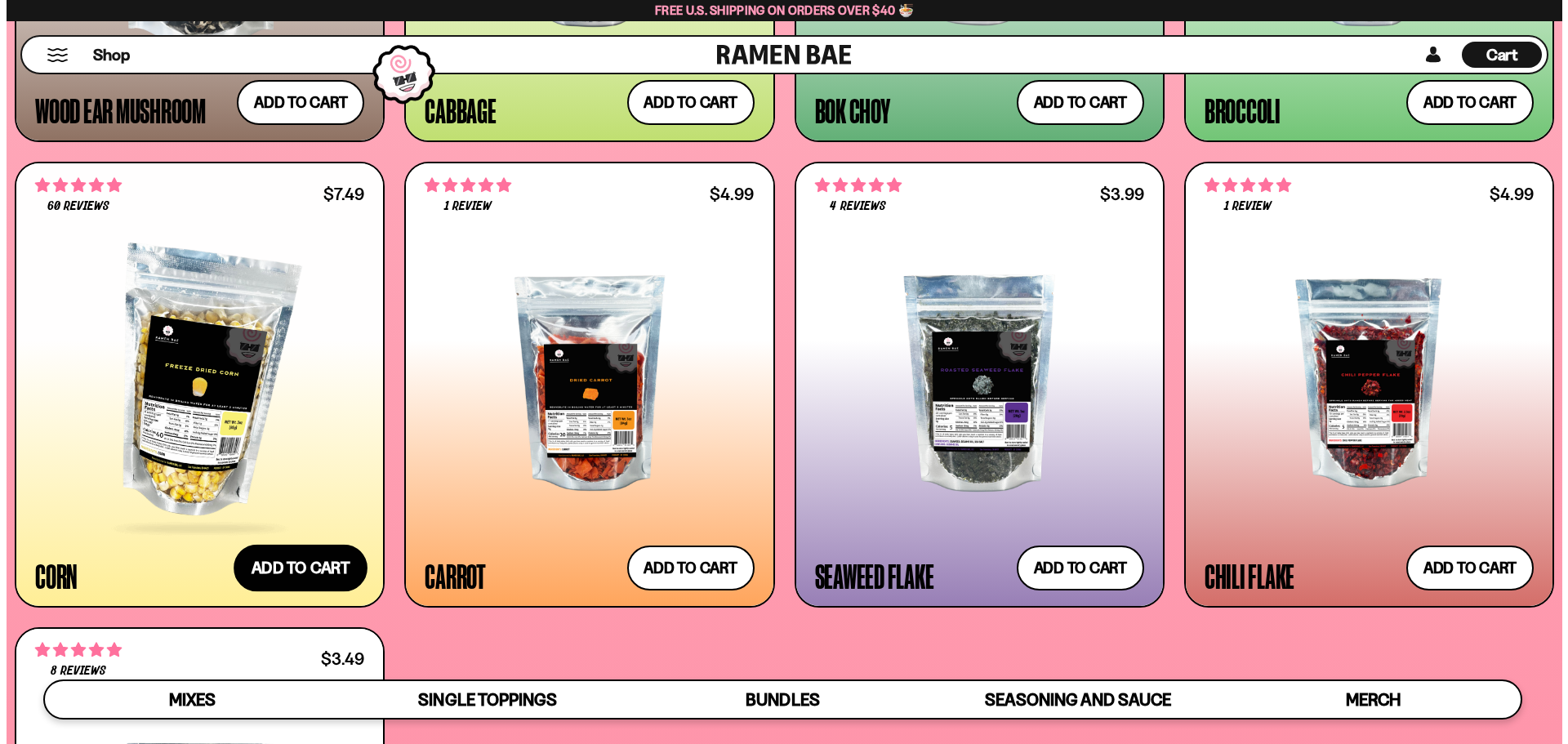 scroll, scrollTop: 3533, scrollLeft: 0, axis: vertical 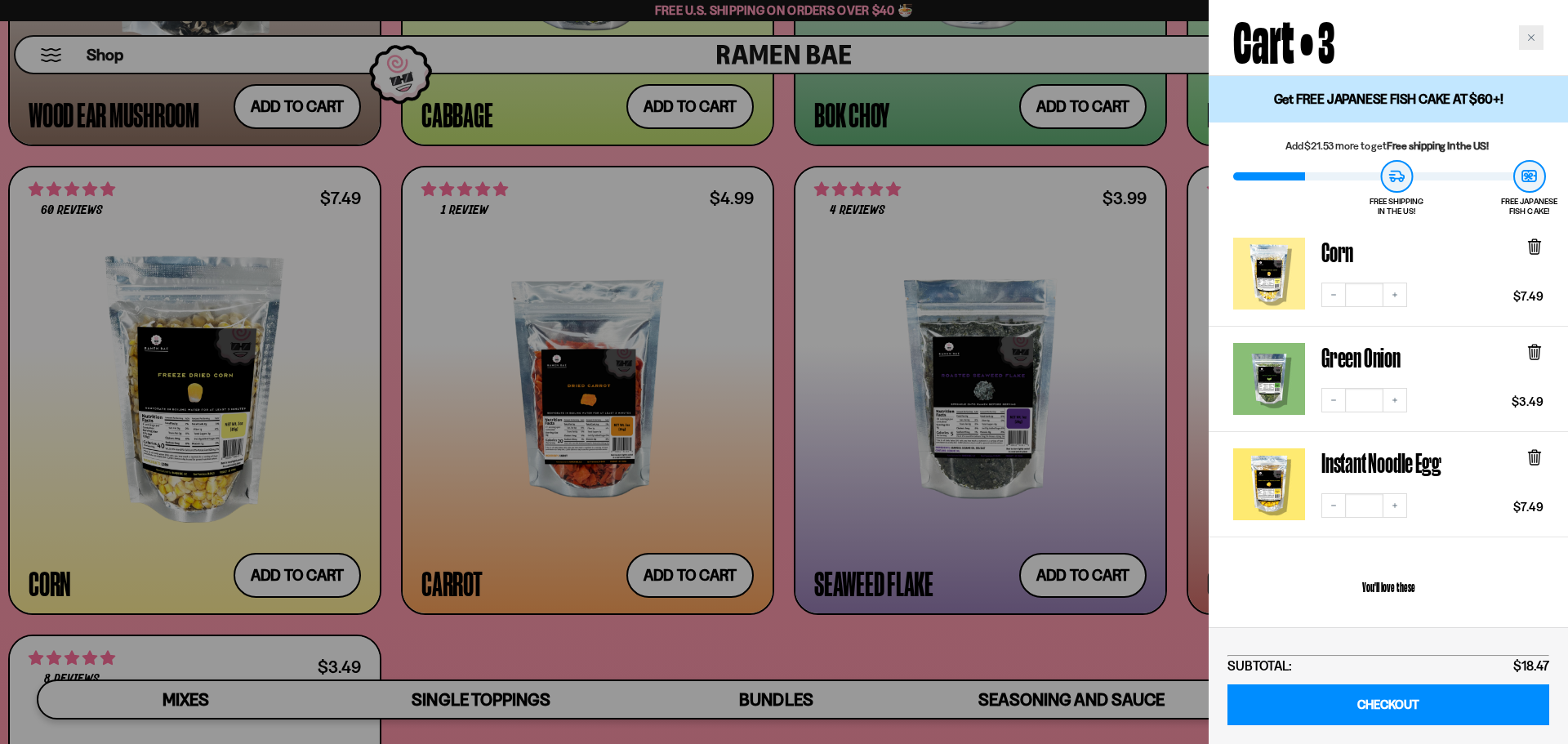 click at bounding box center [1531, 38] 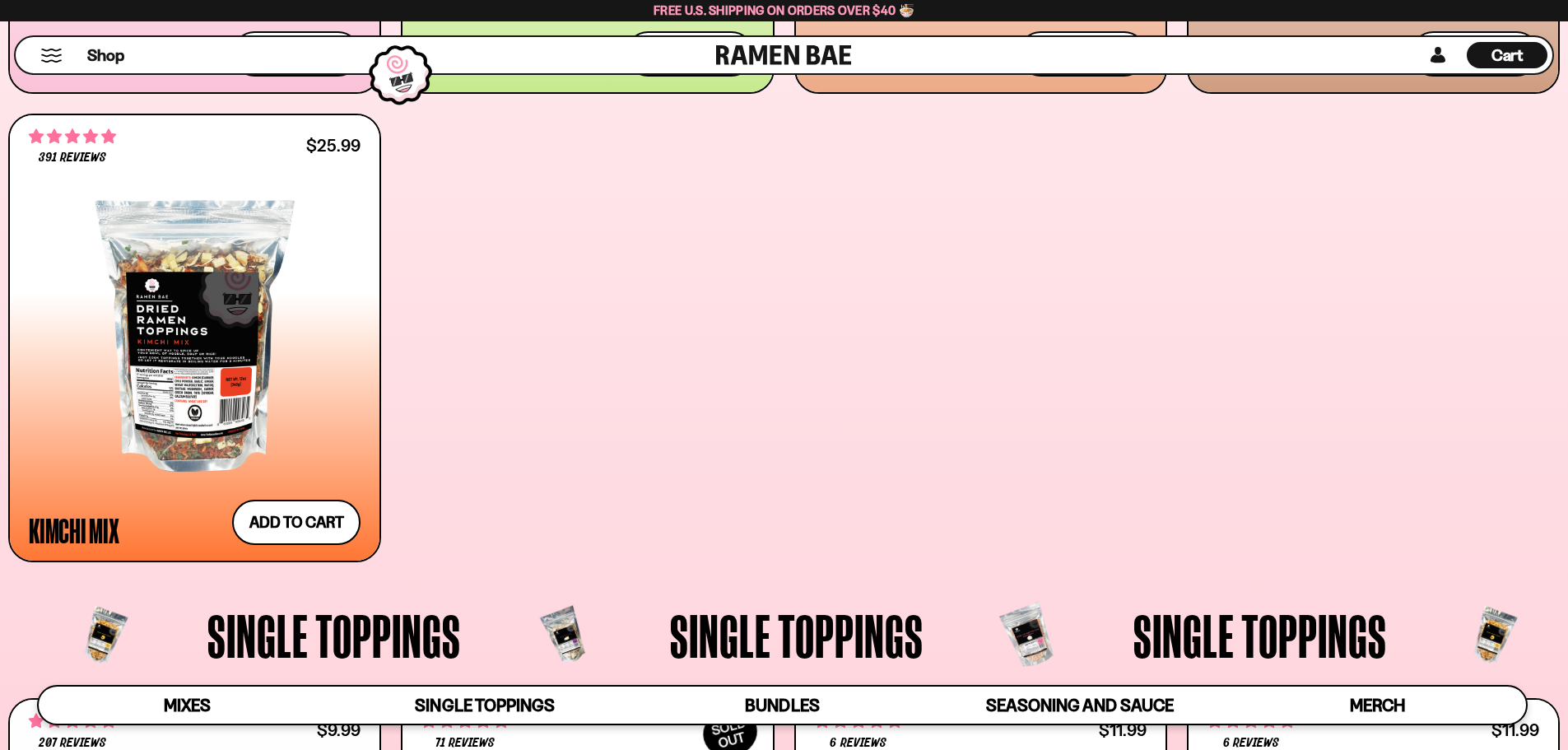 scroll, scrollTop: 1071, scrollLeft: 0, axis: vertical 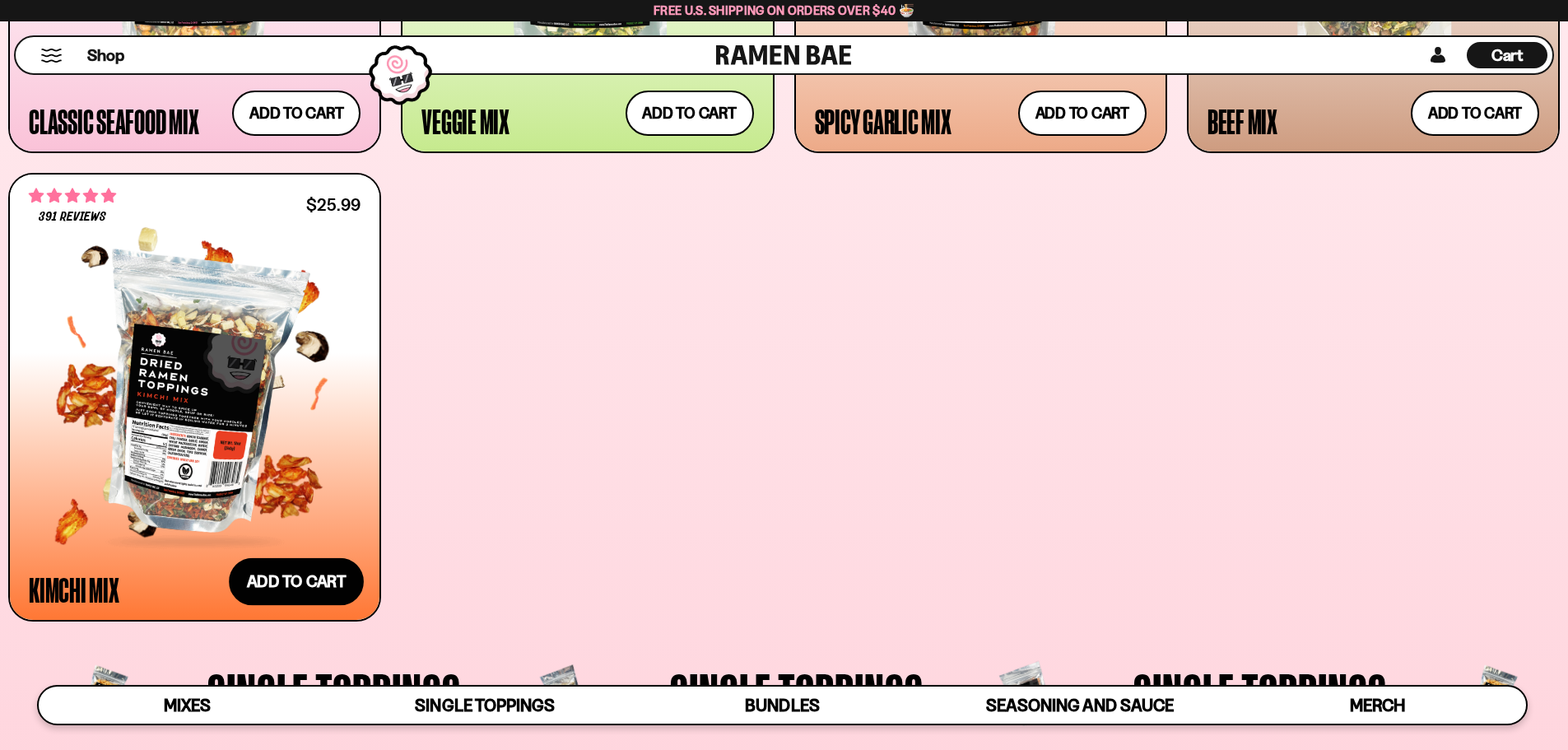 click on "Add to cart
Add
—
Regular price
$25.99
Regular price
Sale price
$25.99
Unit price
/
per" at bounding box center (296, 582) 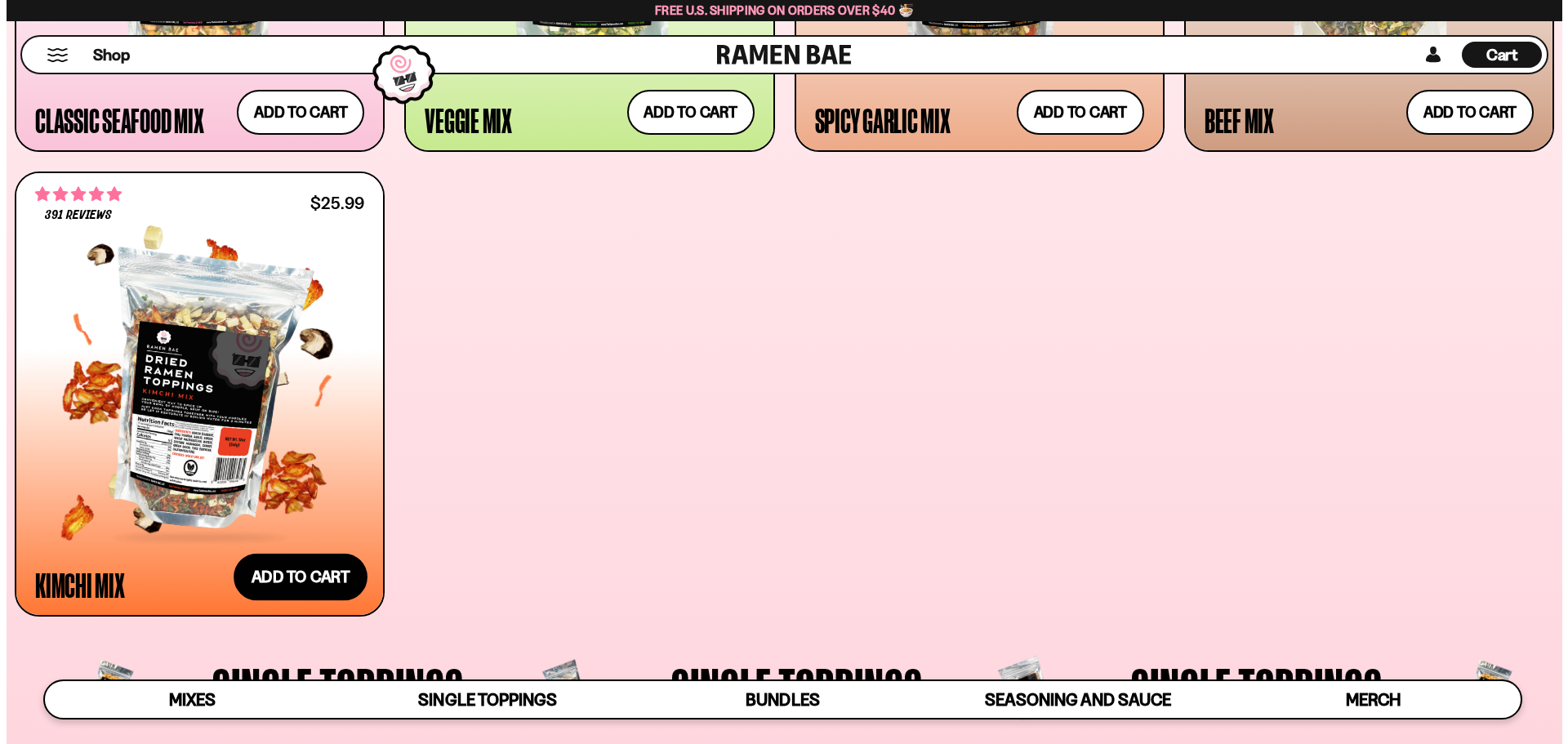 scroll, scrollTop: 1065, scrollLeft: 0, axis: vertical 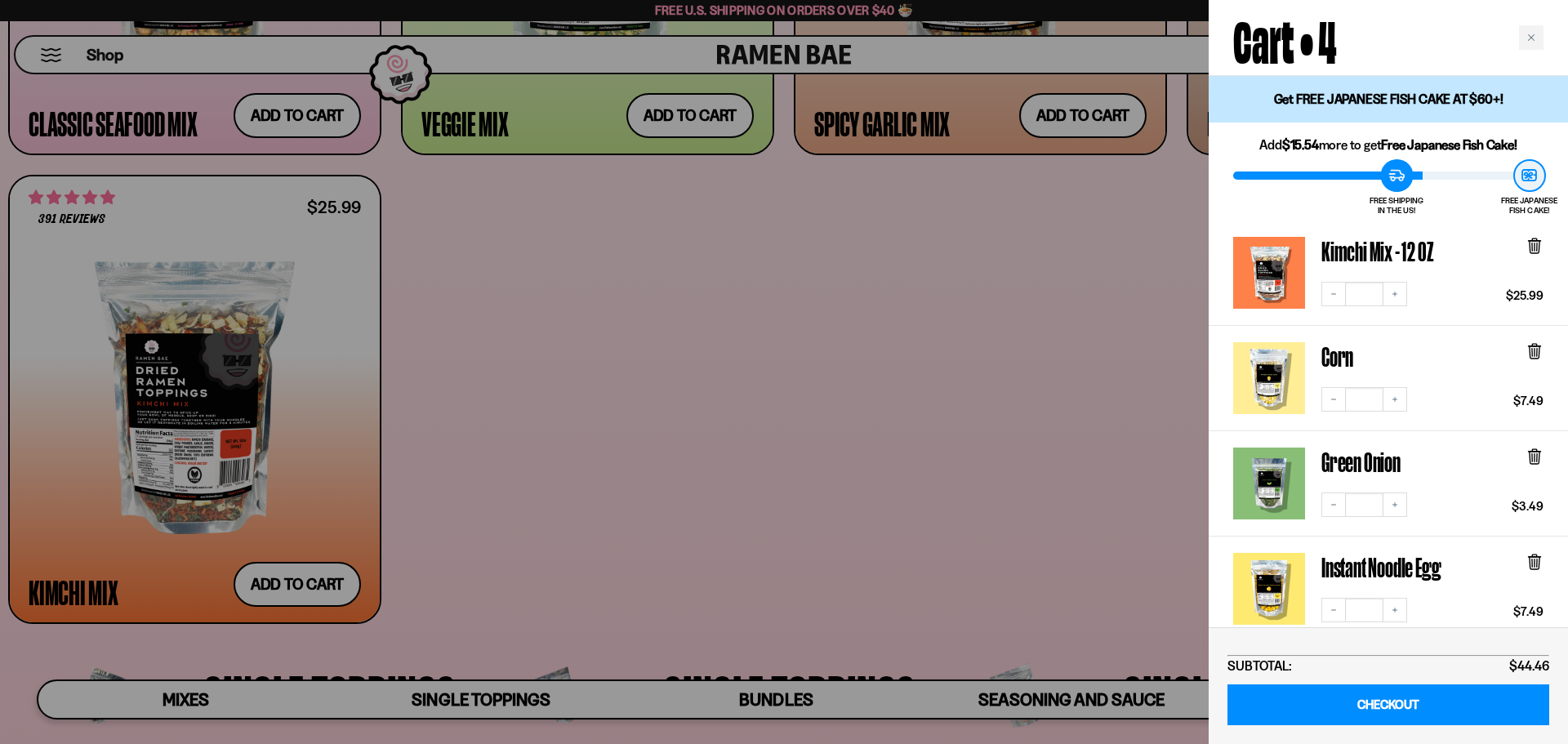 click at bounding box center [784, 372] 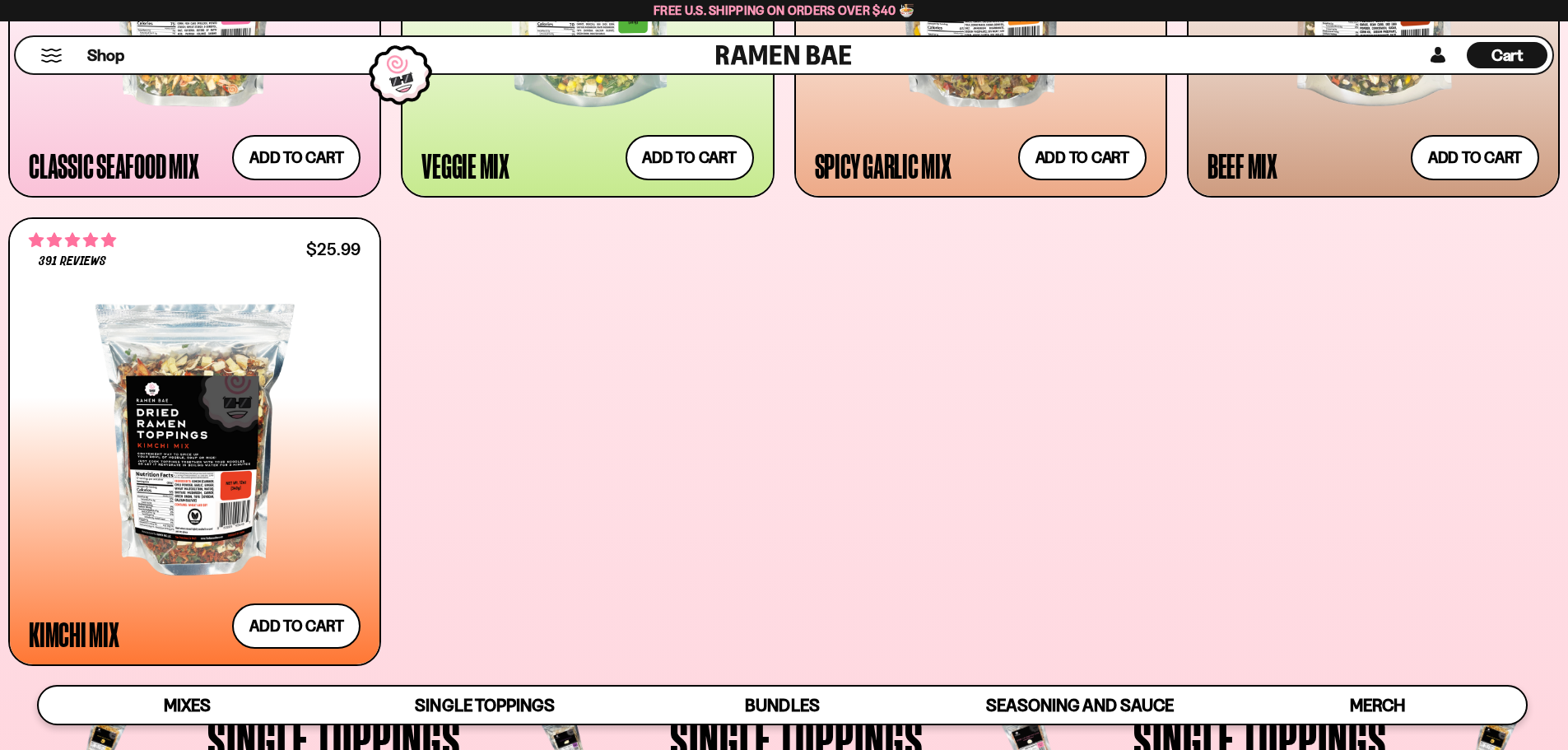 scroll, scrollTop: 1483, scrollLeft: 0, axis: vertical 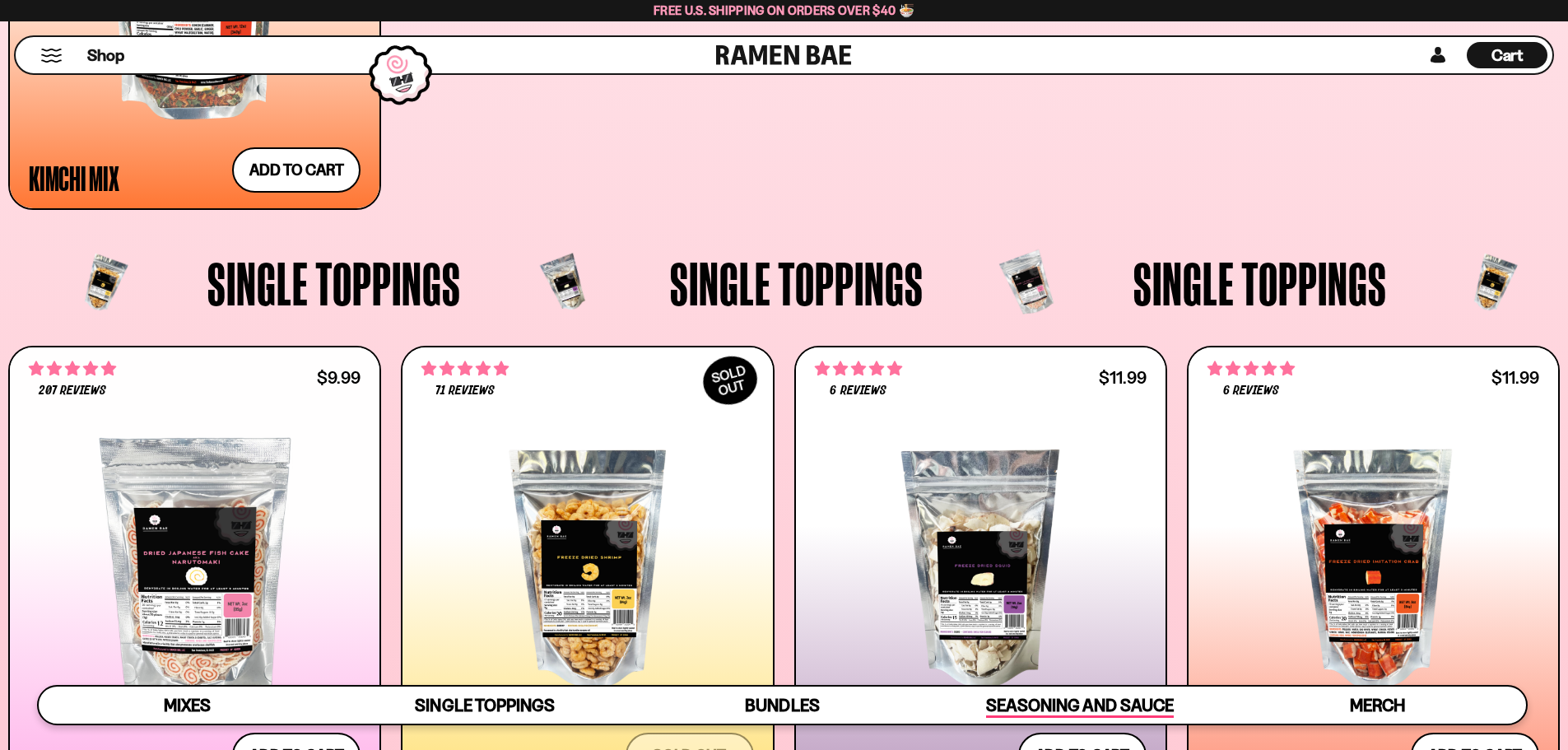 click on "Seasoning and Sauce" at bounding box center (1079, 705) 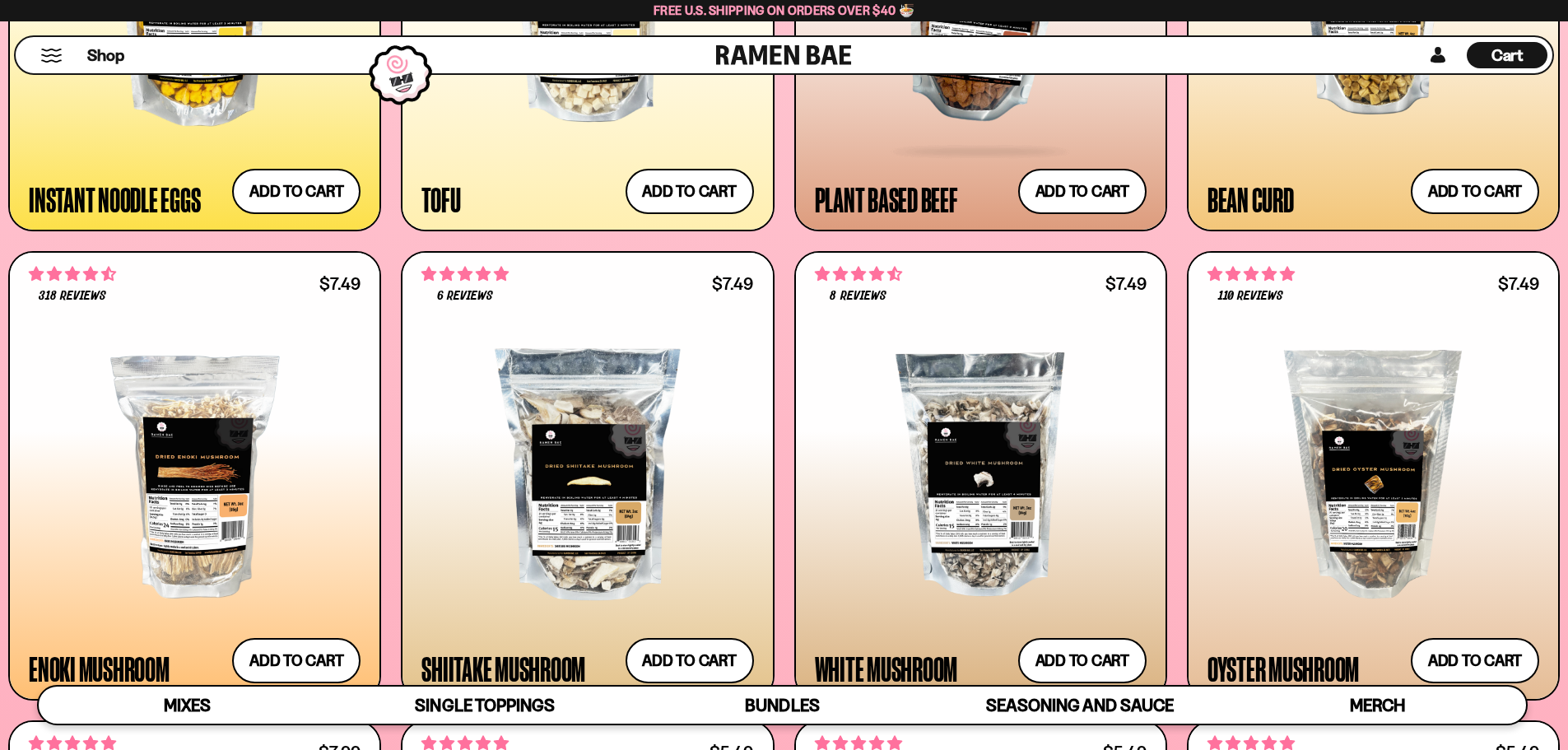 scroll, scrollTop: 2445, scrollLeft: 0, axis: vertical 